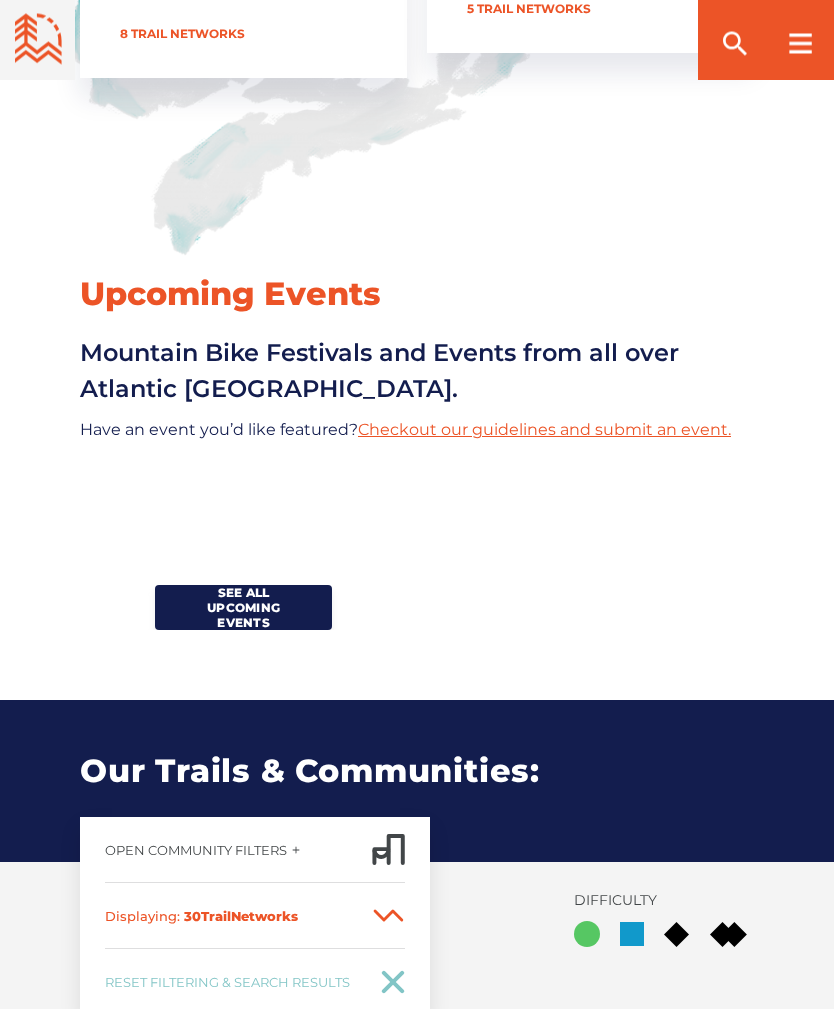 scroll, scrollTop: 1527, scrollLeft: 0, axis: vertical 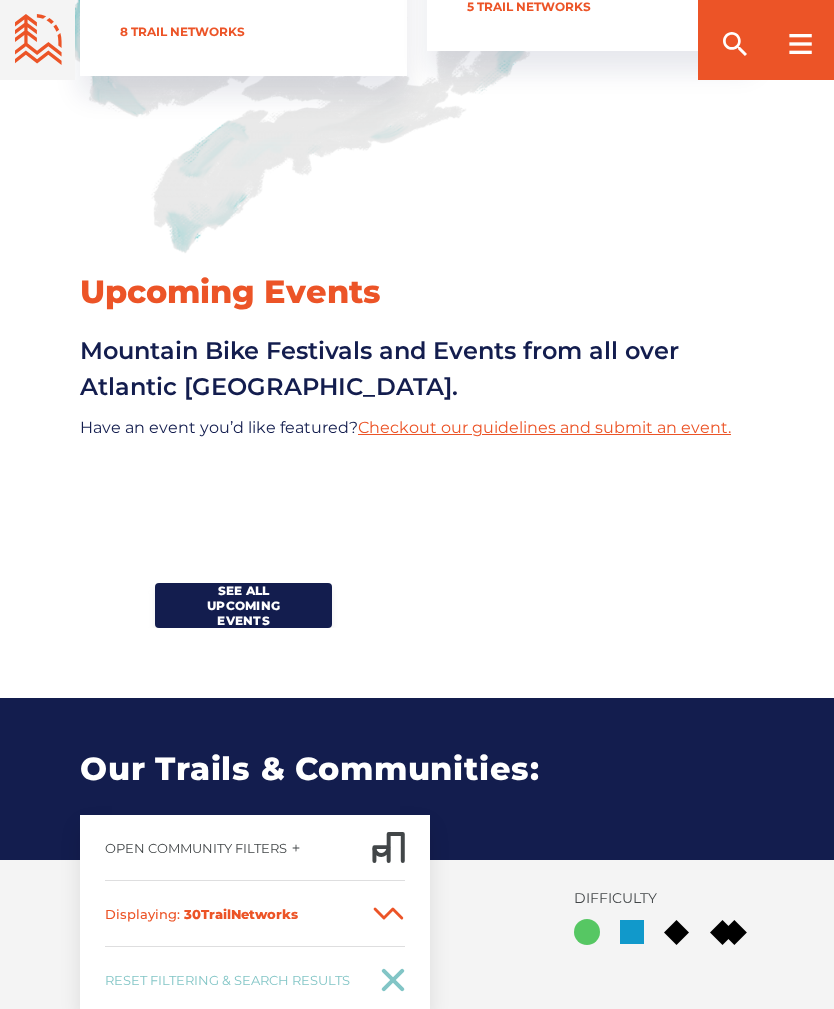 click on "See all upcoming events" at bounding box center (243, 605) 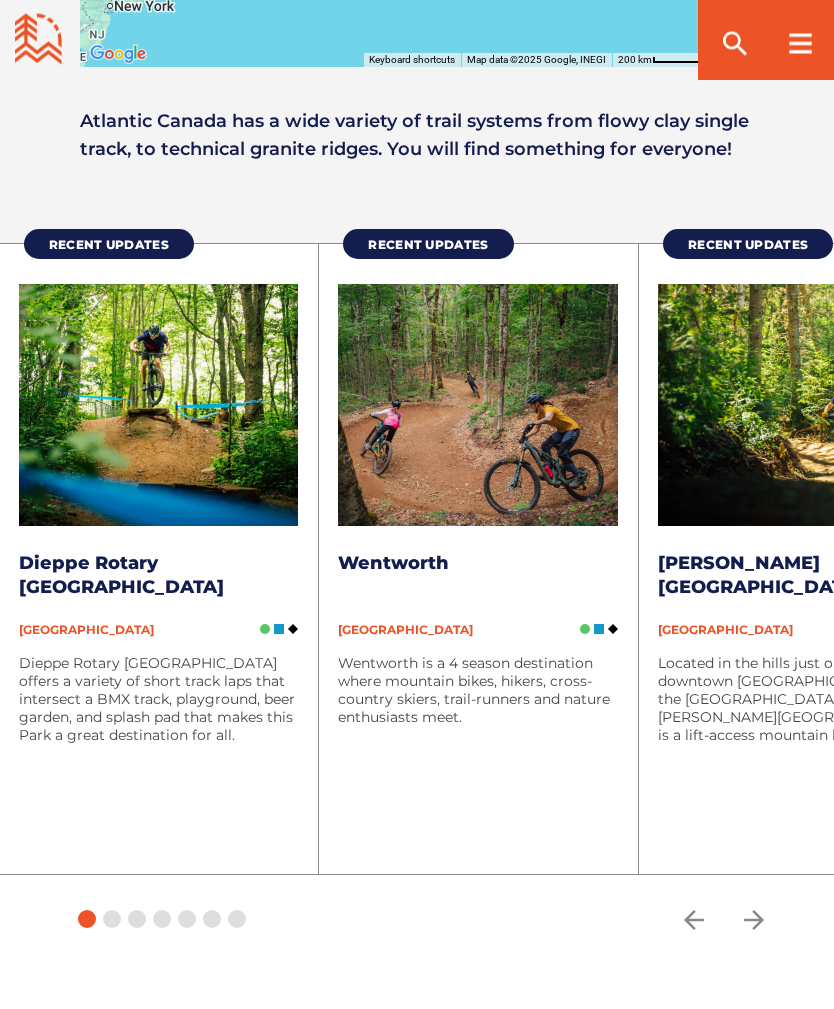 scroll, scrollTop: 3082, scrollLeft: 0, axis: vertical 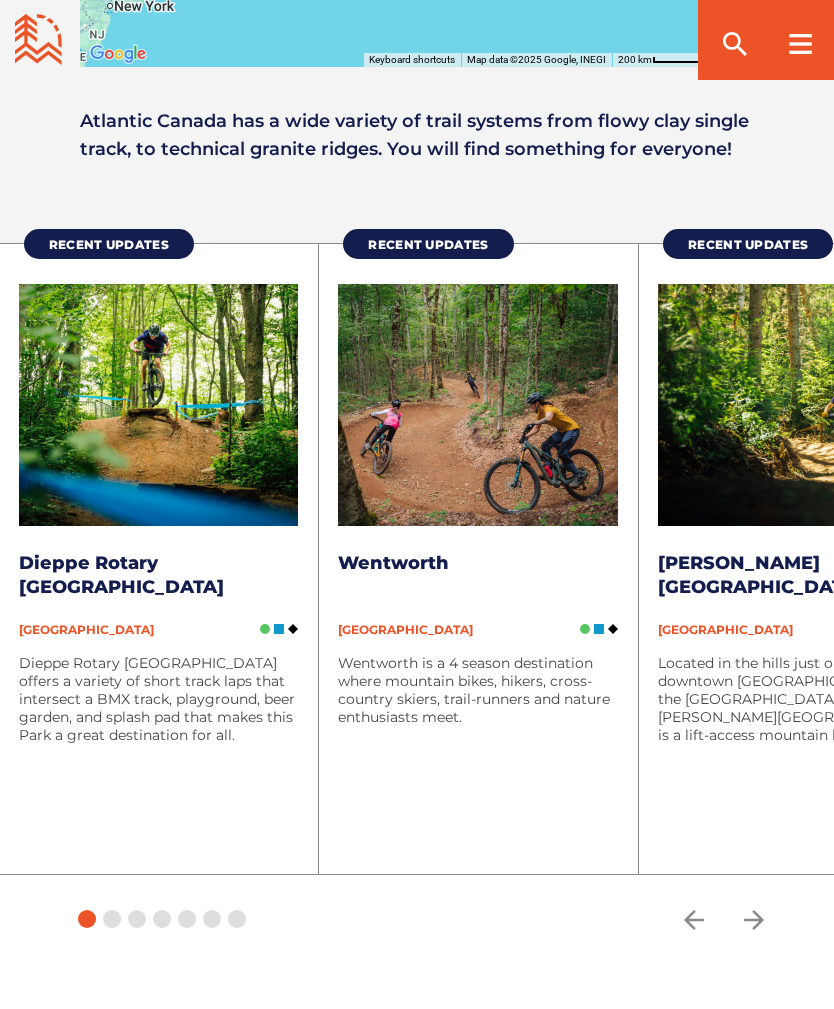 click at bounding box center [159, 405] 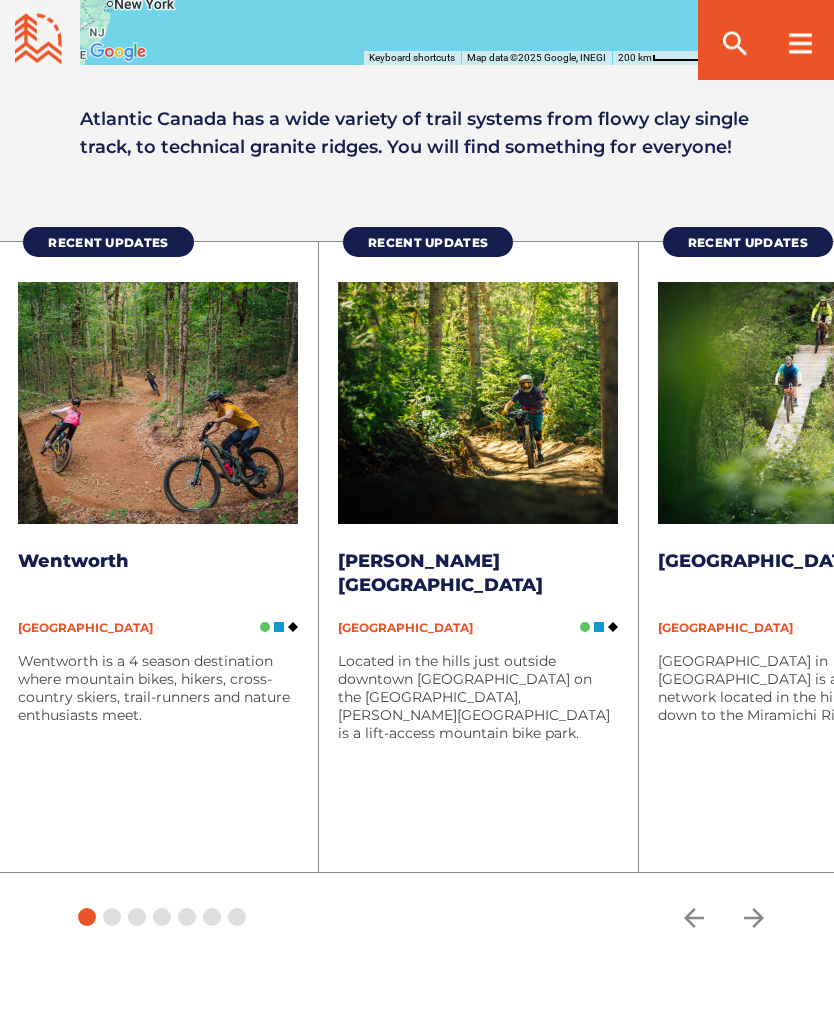 scroll, scrollTop: 3084, scrollLeft: 0, axis: vertical 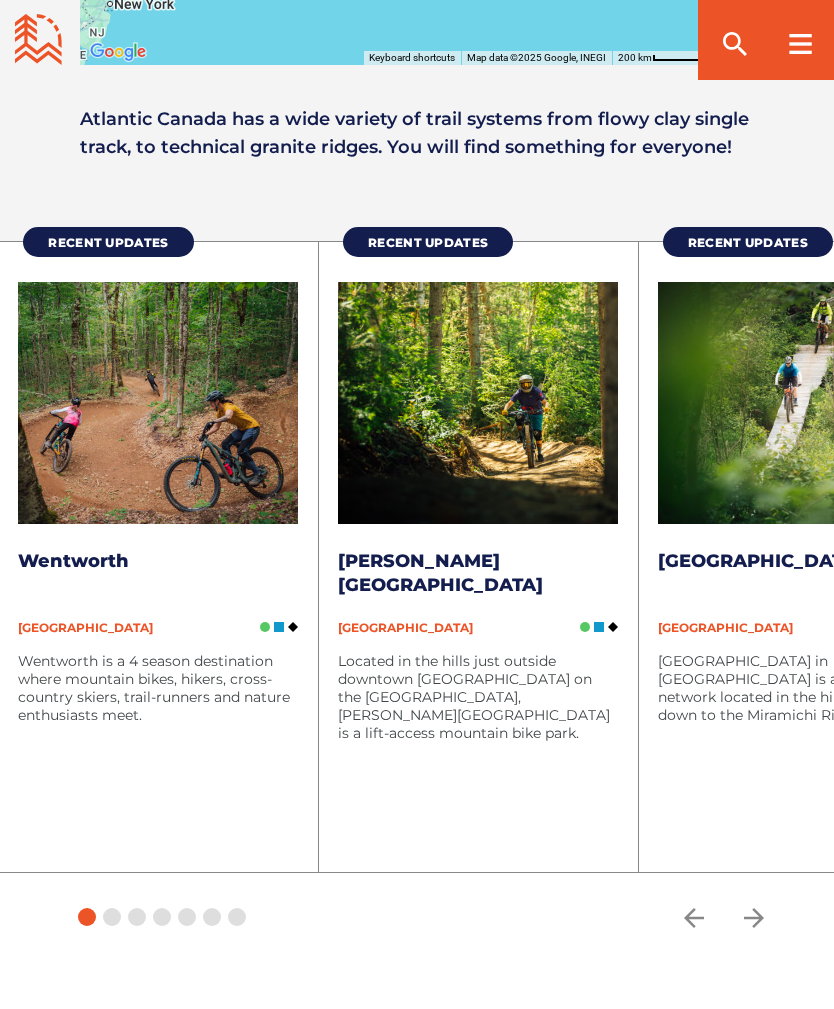 click at bounding box center [158, 403] 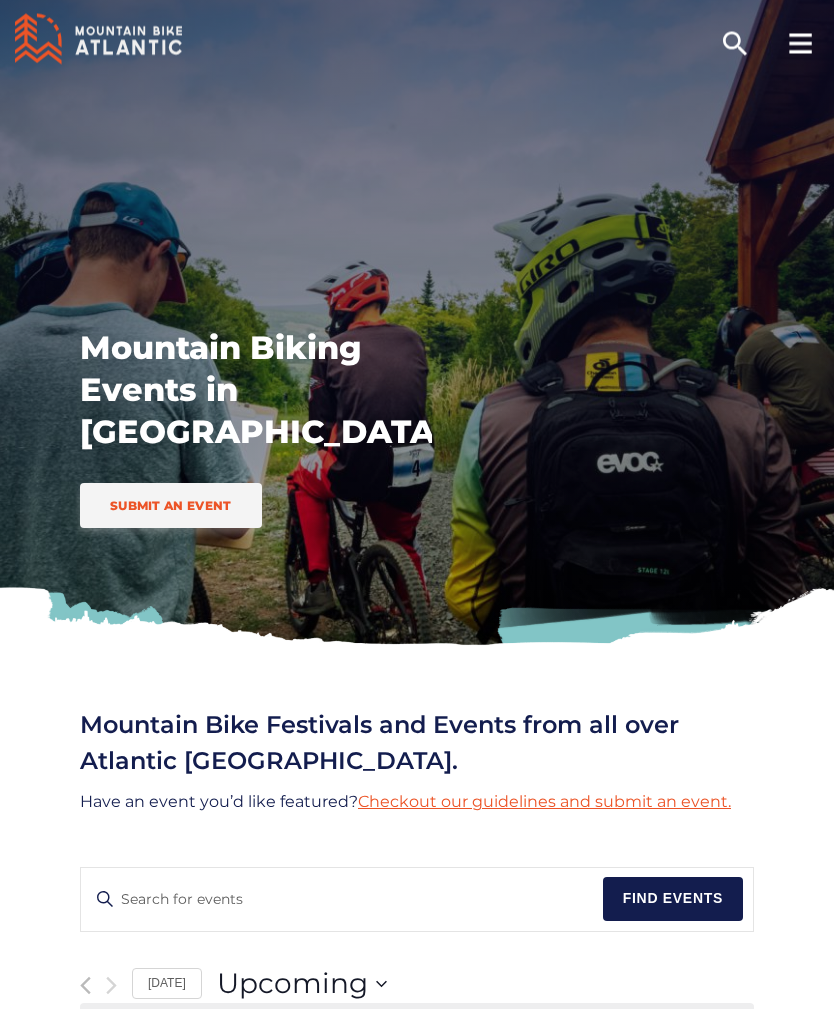 scroll, scrollTop: 0, scrollLeft: 0, axis: both 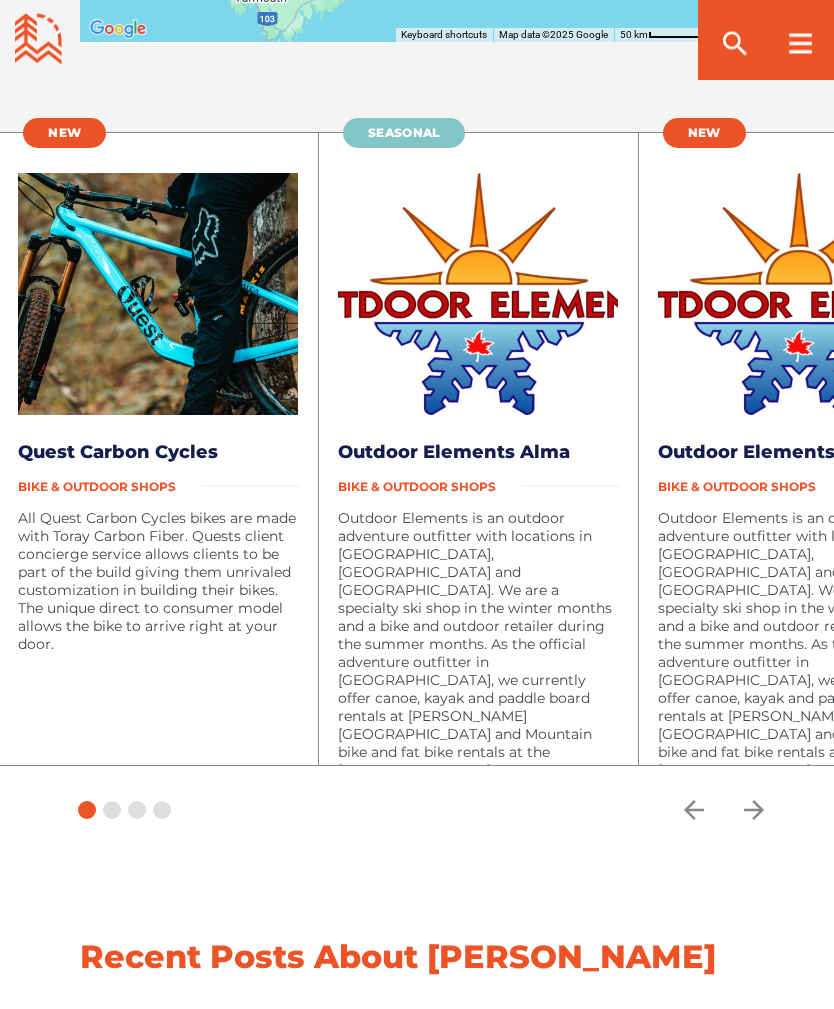 click on "Bike & Outdoor Shops" at bounding box center [109, 487] 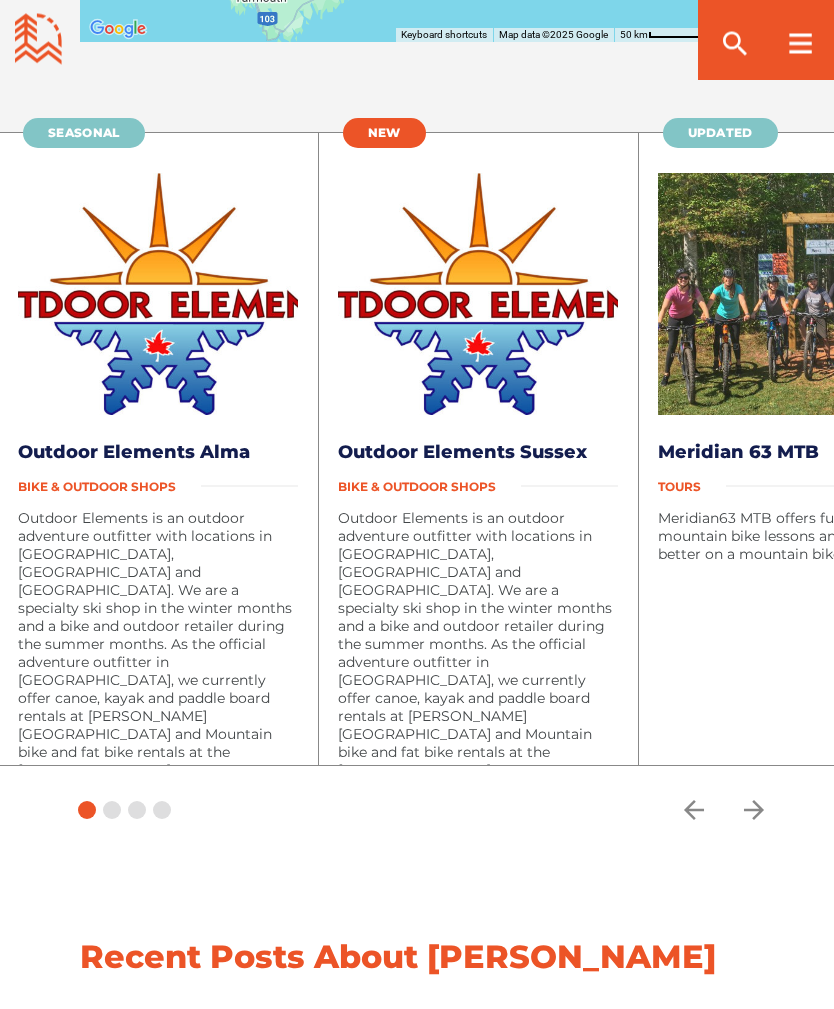 scroll, scrollTop: 3851, scrollLeft: 0, axis: vertical 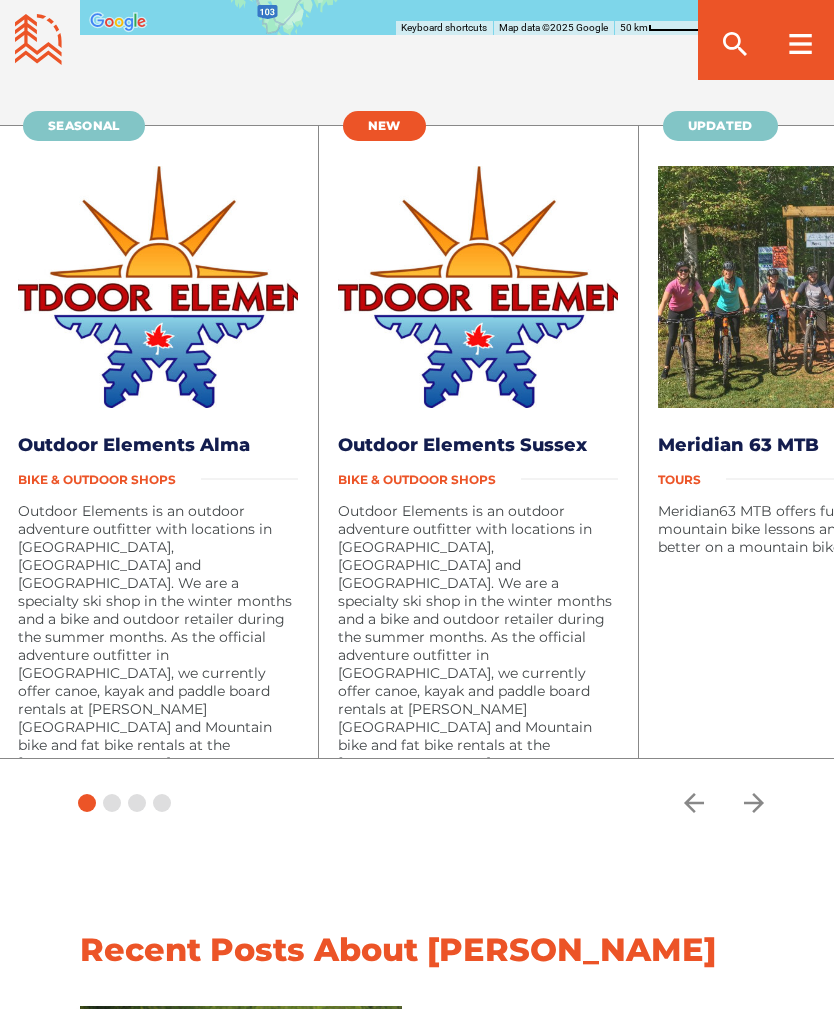 click on "Seasonal
Outdoor Elements Alma
Bike & Outdoor Shops
Outdoor Elements is an outdoor adventure outfitter with locations in Sussex, Alma and Fundy National Park.  We are a specialty ski shop in the winter months and a bike and outdoor retailer during the summer months.  As the official adventure outfitter in Fundy National Park, we currently offer canoe, kayak and paddle board rentals at Bennett Lake and Mountain bike and fat bike rentals at the Chignecto Recreation Area." at bounding box center [158, 441] 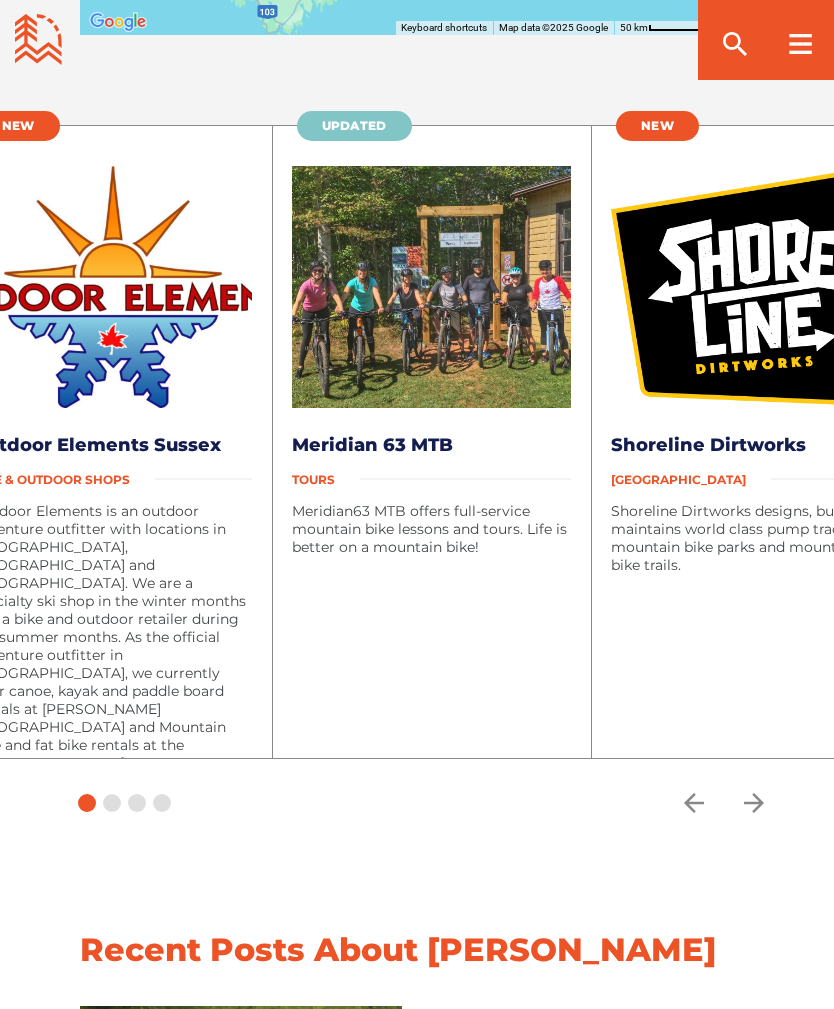 scroll, scrollTop: 3847, scrollLeft: 0, axis: vertical 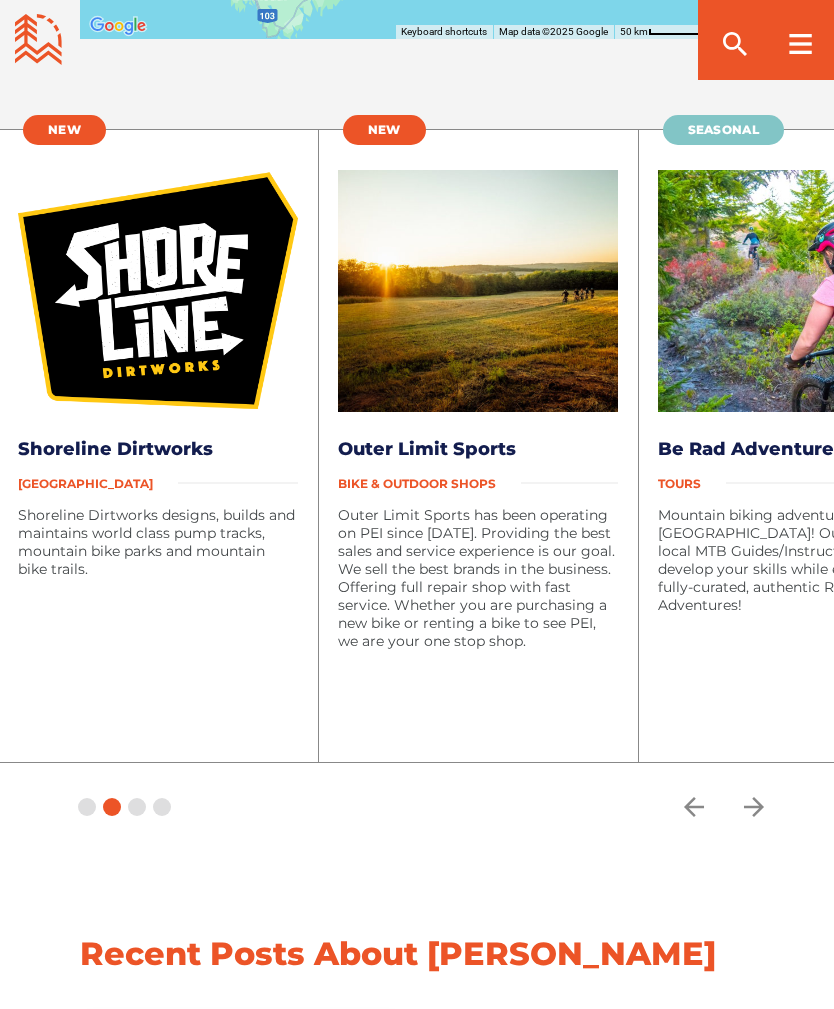 click on "Shoreline Dirtworks" at bounding box center (115, 449) 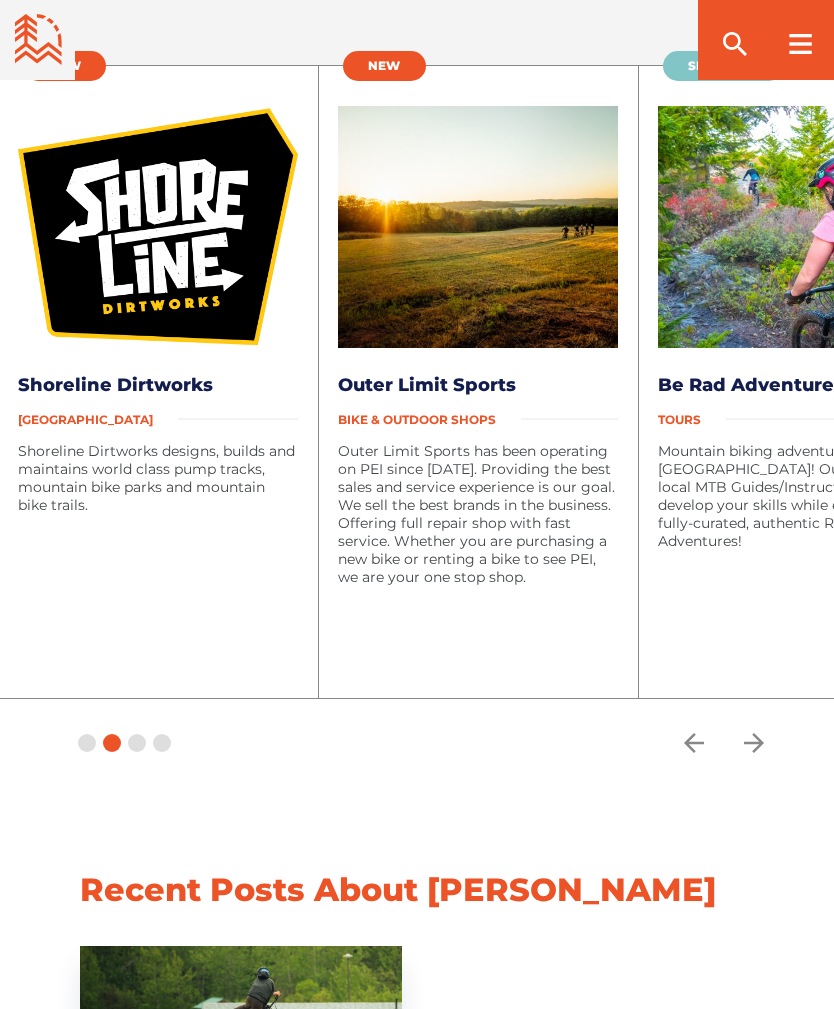 click at bounding box center (800, 40) 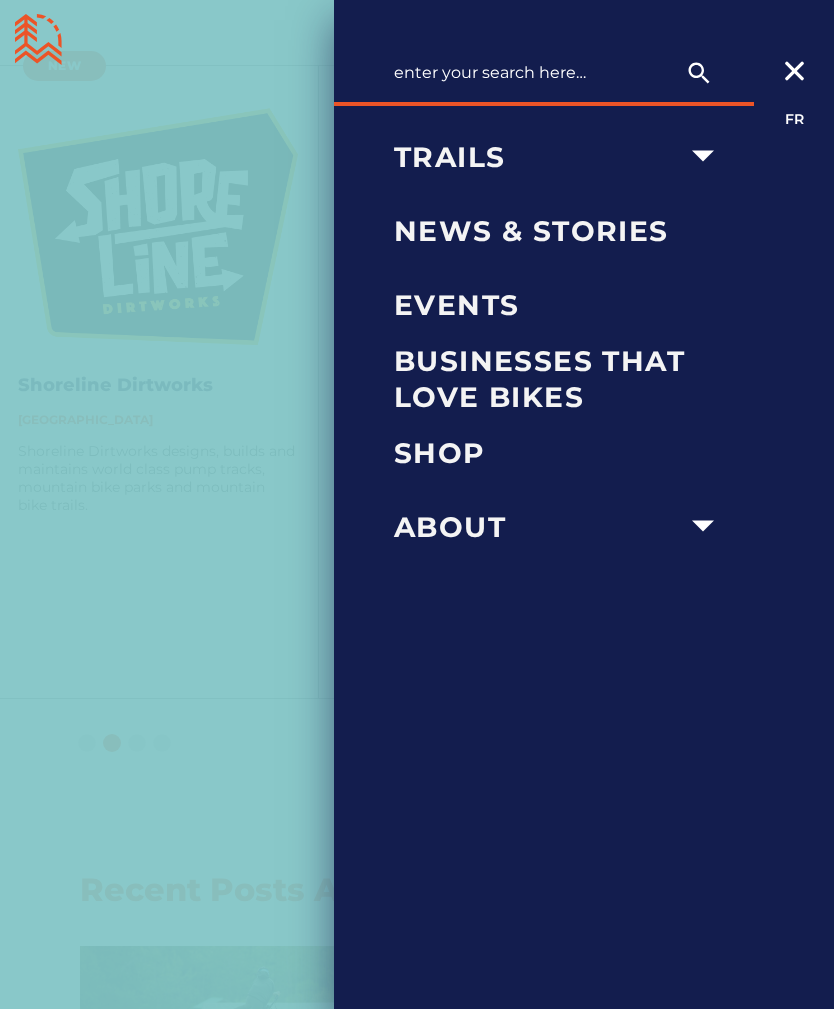 click on "News & Stories" at bounding box center [560, 231] 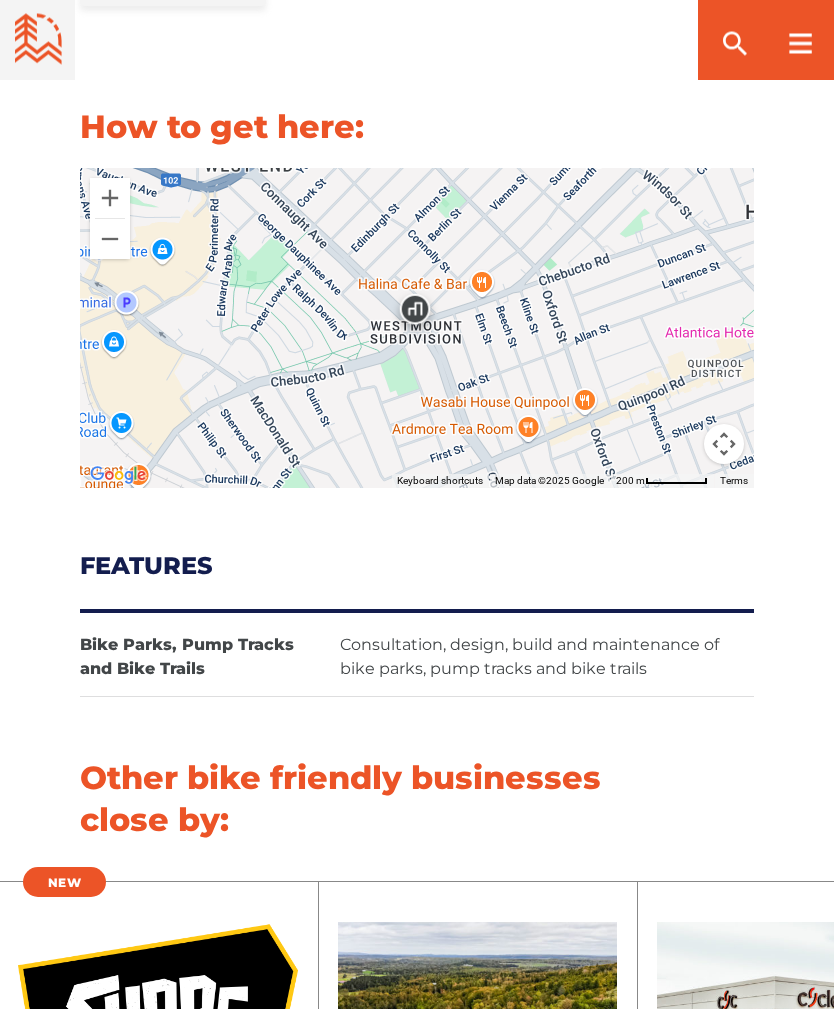 scroll, scrollTop: 1707, scrollLeft: 0, axis: vertical 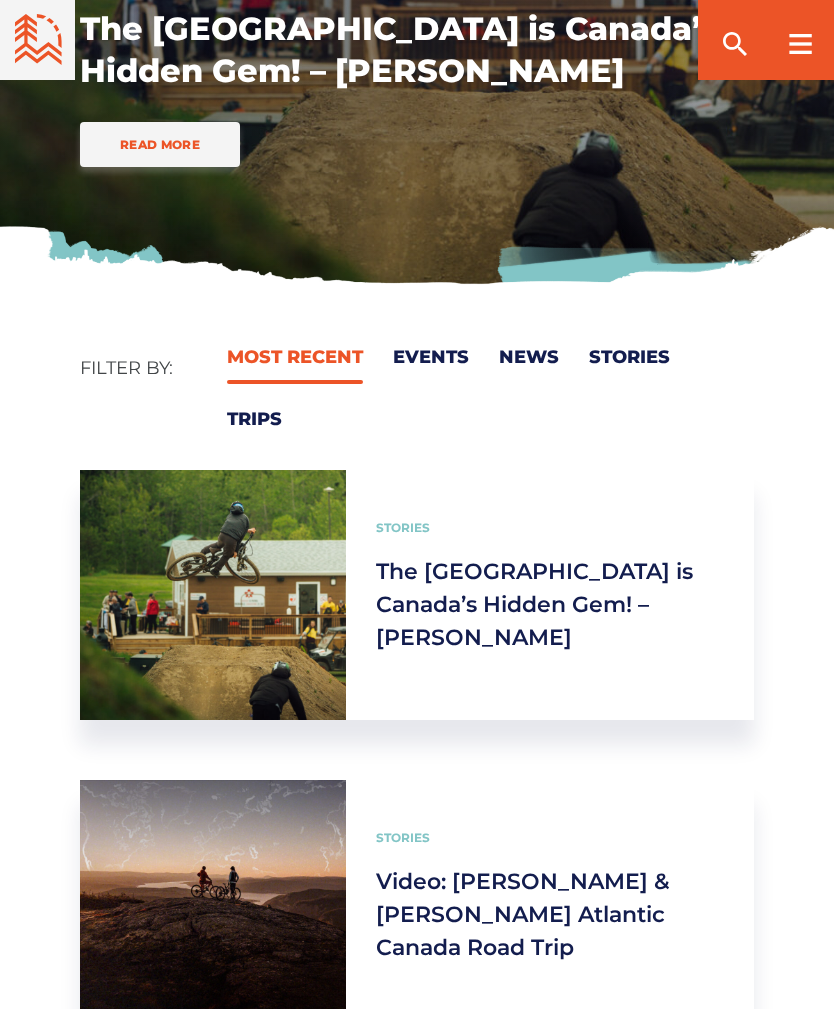 click on "The [GEOGRAPHIC_DATA] is Canada’s Hidden Gem! – [PERSON_NAME]" at bounding box center (534, 604) 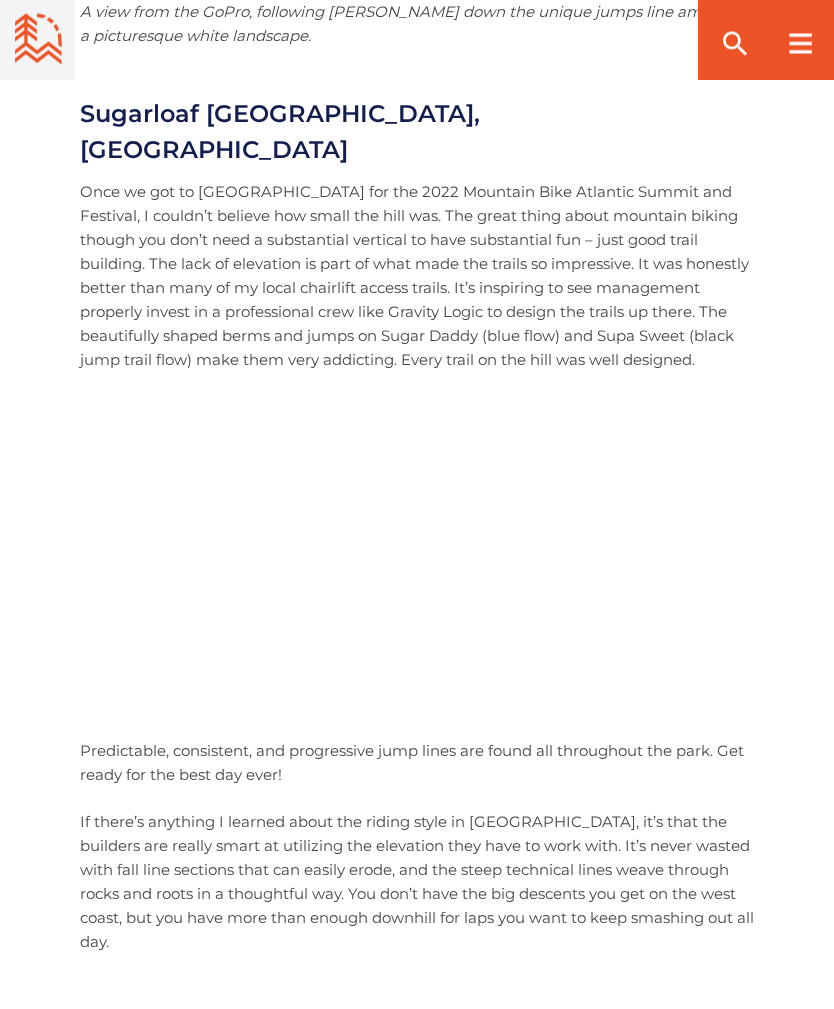 scroll, scrollTop: 4201, scrollLeft: 0, axis: vertical 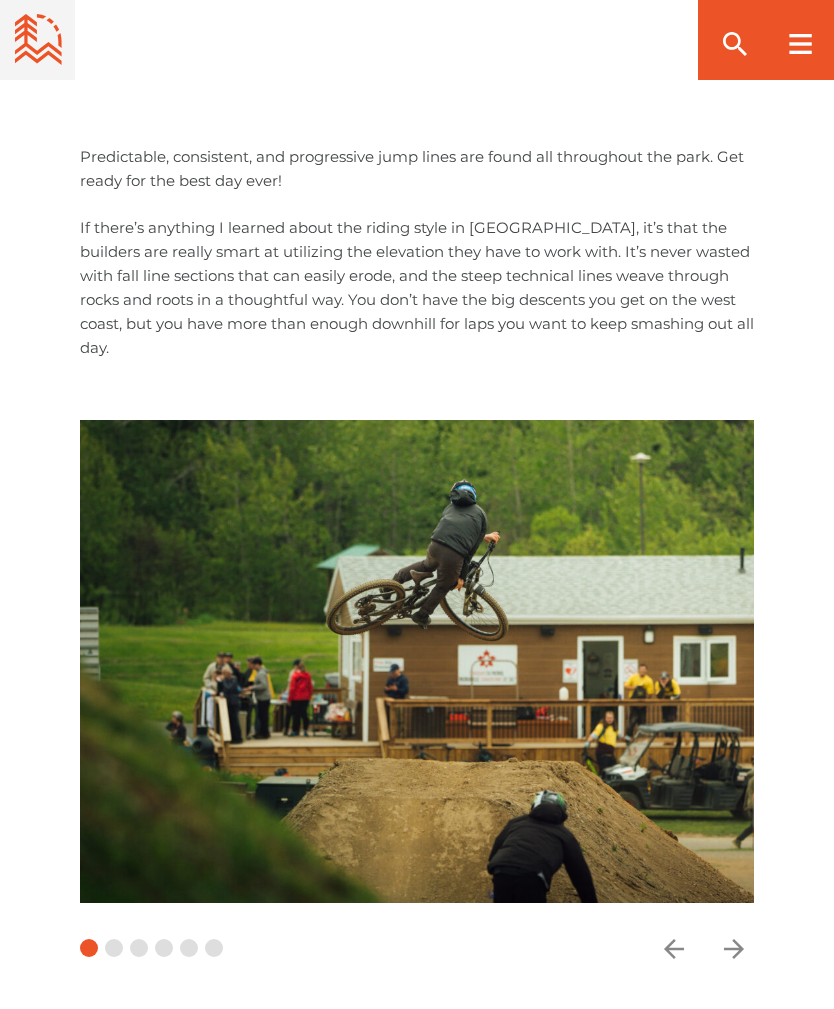 click on "Originally published on PinkBike [DATE]
Coming from the west coast, I didn’t have super high expectations for the level of riding in [GEOGRAPHIC_DATA]. The trails looked fun from a distance, but I didn’t plan the trip with the best riding in mind. I took it as more of an opportunity to see the other side of [GEOGRAPHIC_DATA], get immersed in the laid back culture, and check out a completely different scene.
I knew right away my preconceived notions of the region were way off
[GEOGRAPHIC_DATA], [GEOGRAPHIC_DATA]
[GEOGRAPHIC_DATA], [GEOGRAPHIC_DATA]" at bounding box center (417, -1004) 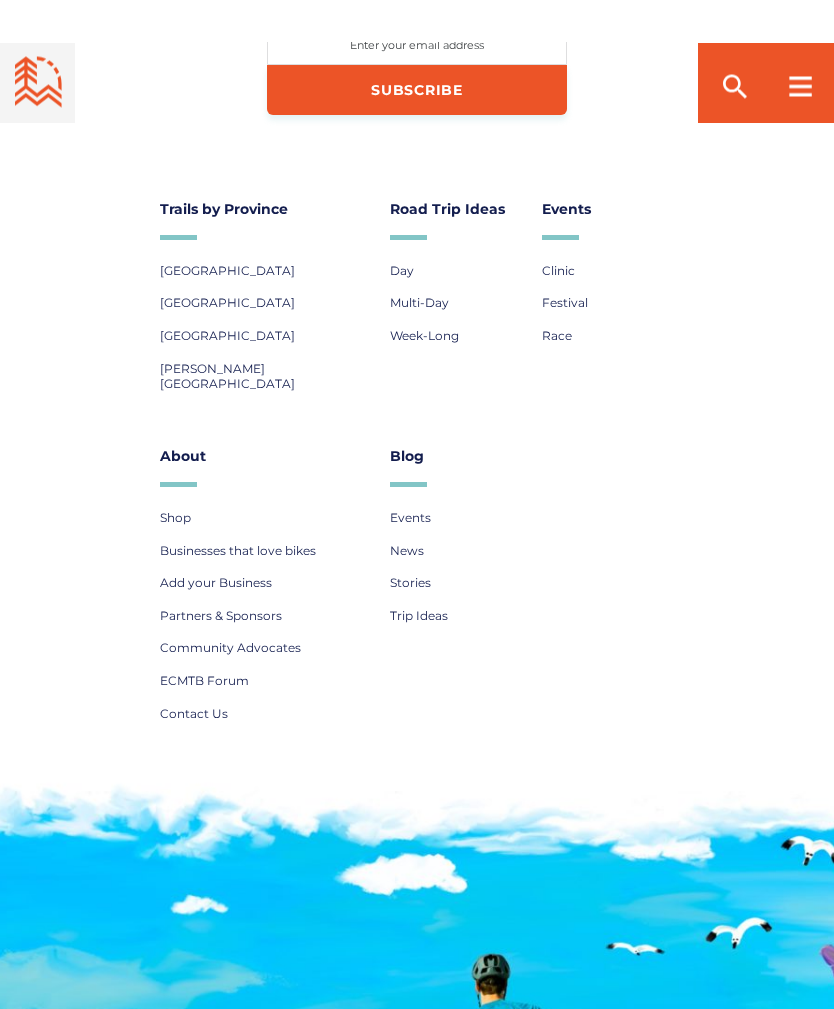 scroll, scrollTop: 8595, scrollLeft: 0, axis: vertical 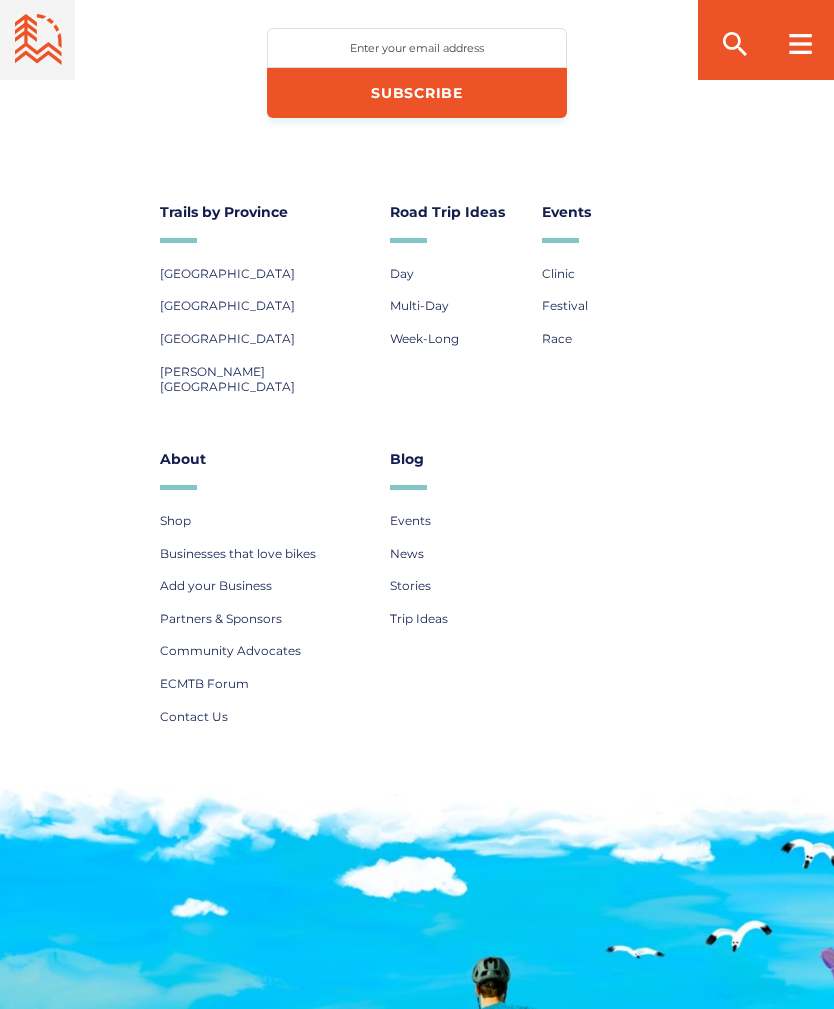 click on "Multi-Day" at bounding box center (419, 305) 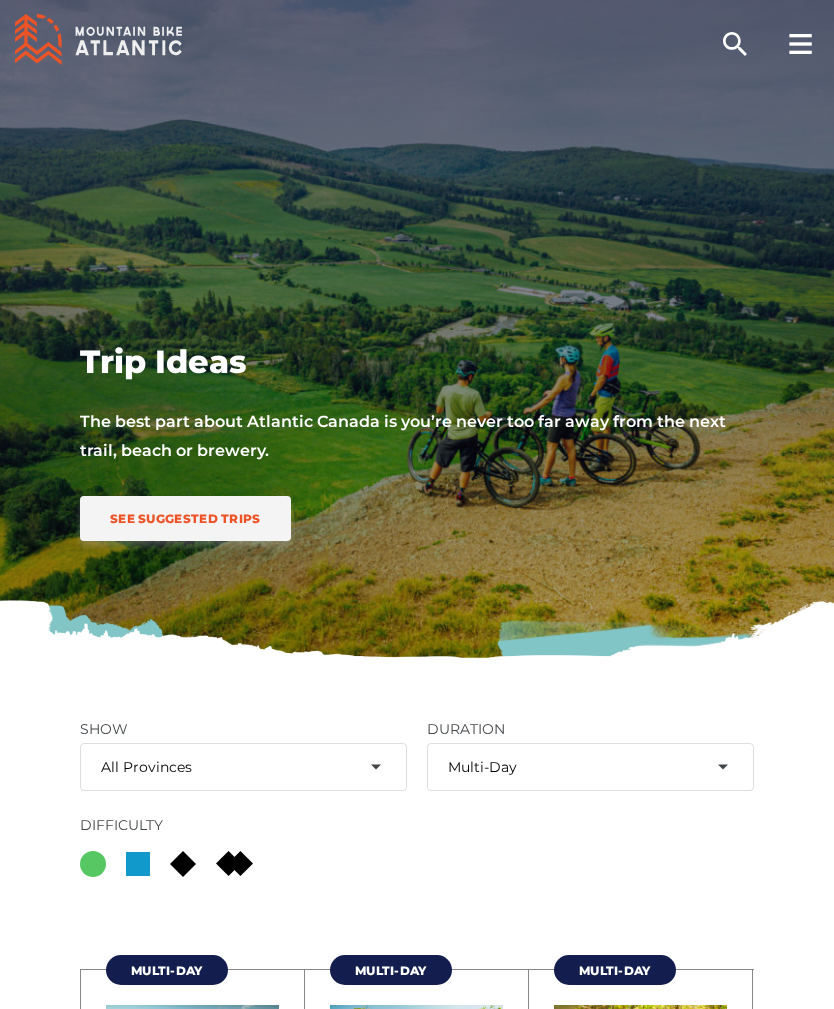 select on "36" 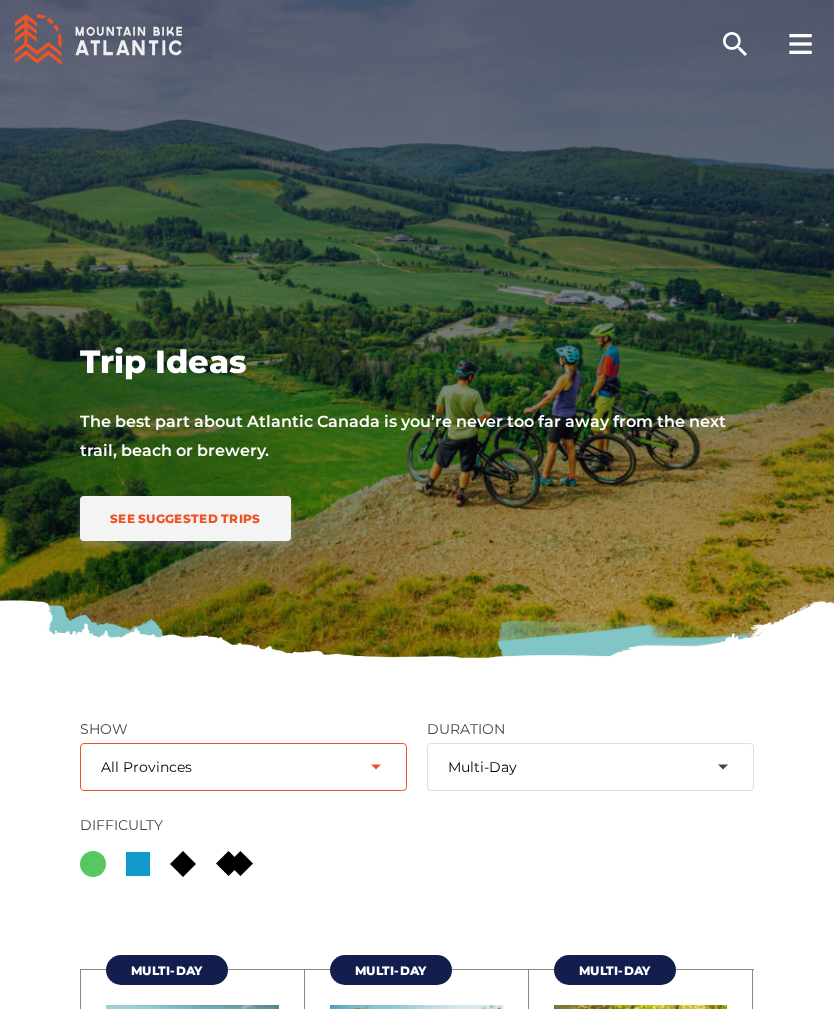 click on "All Provinces
New Brunswick
Newfoundland and Labrador
Nova Scotia
Prince Edward Island" at bounding box center (243, 767) 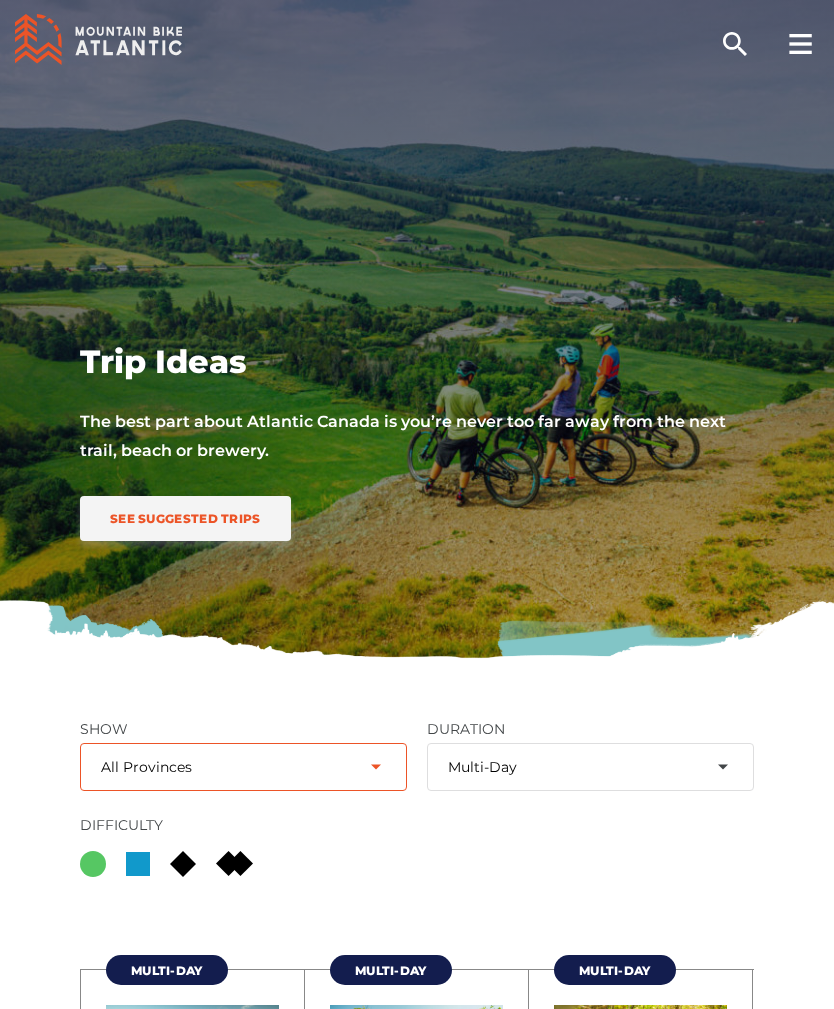 select on "29" 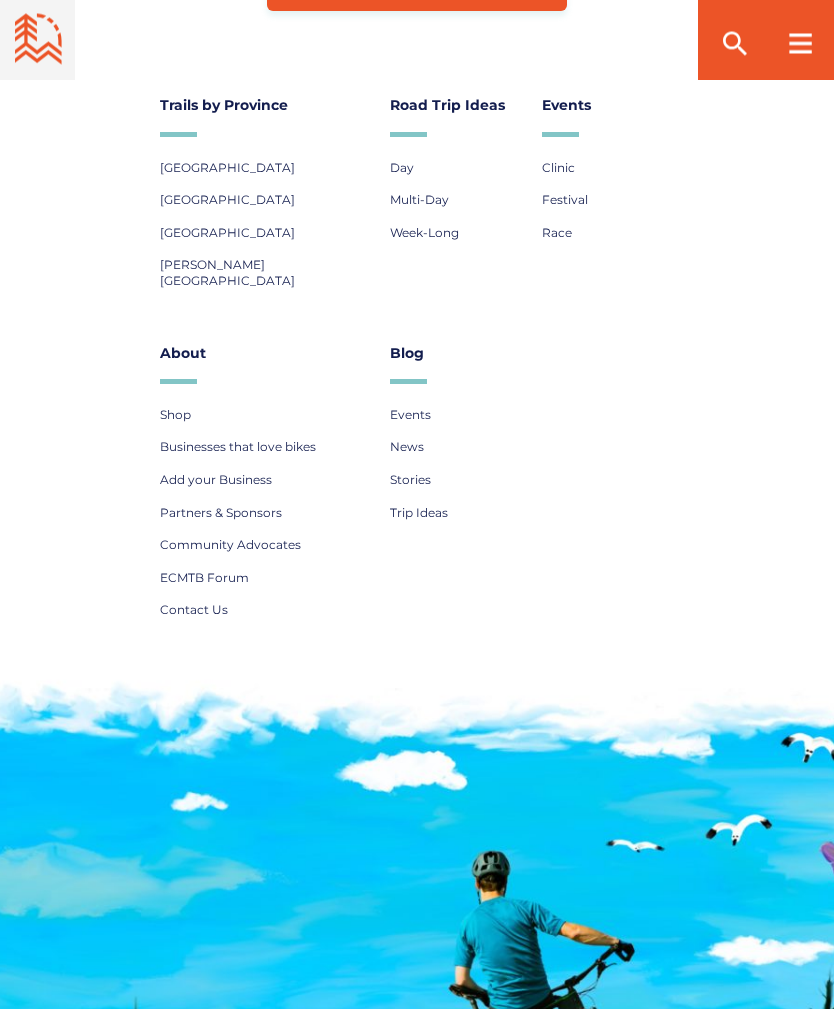 scroll, scrollTop: 2560, scrollLeft: 0, axis: vertical 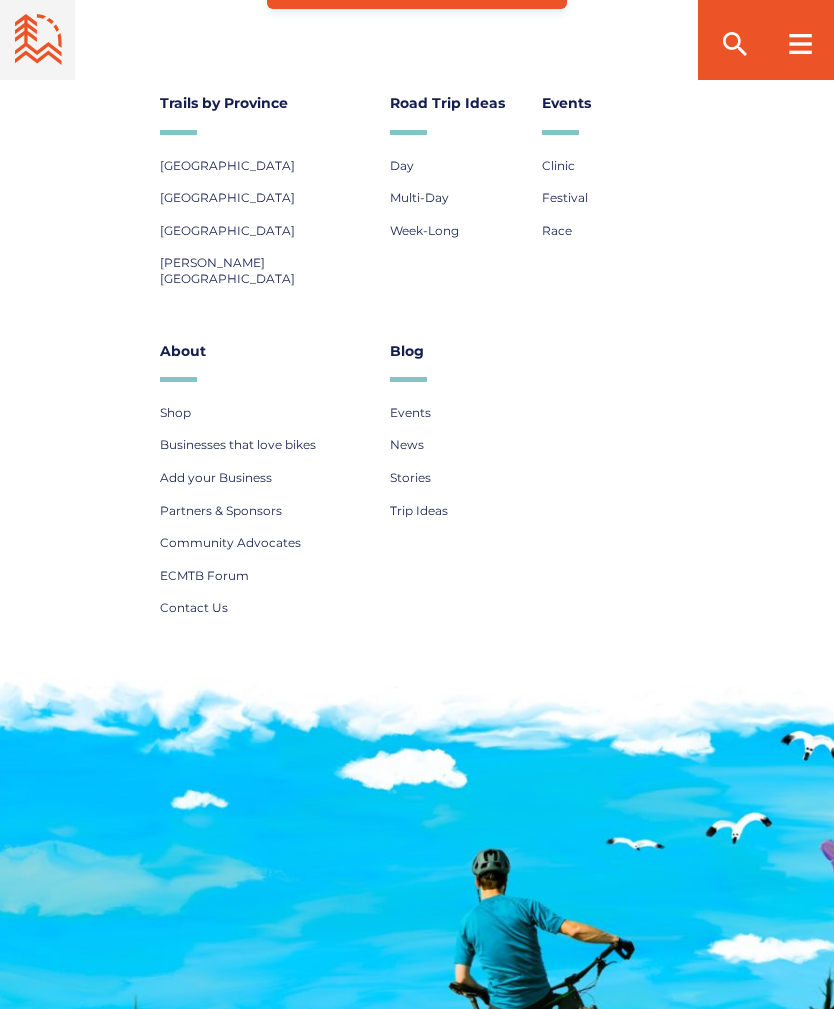 click on "Community Advocates" at bounding box center (230, 542) 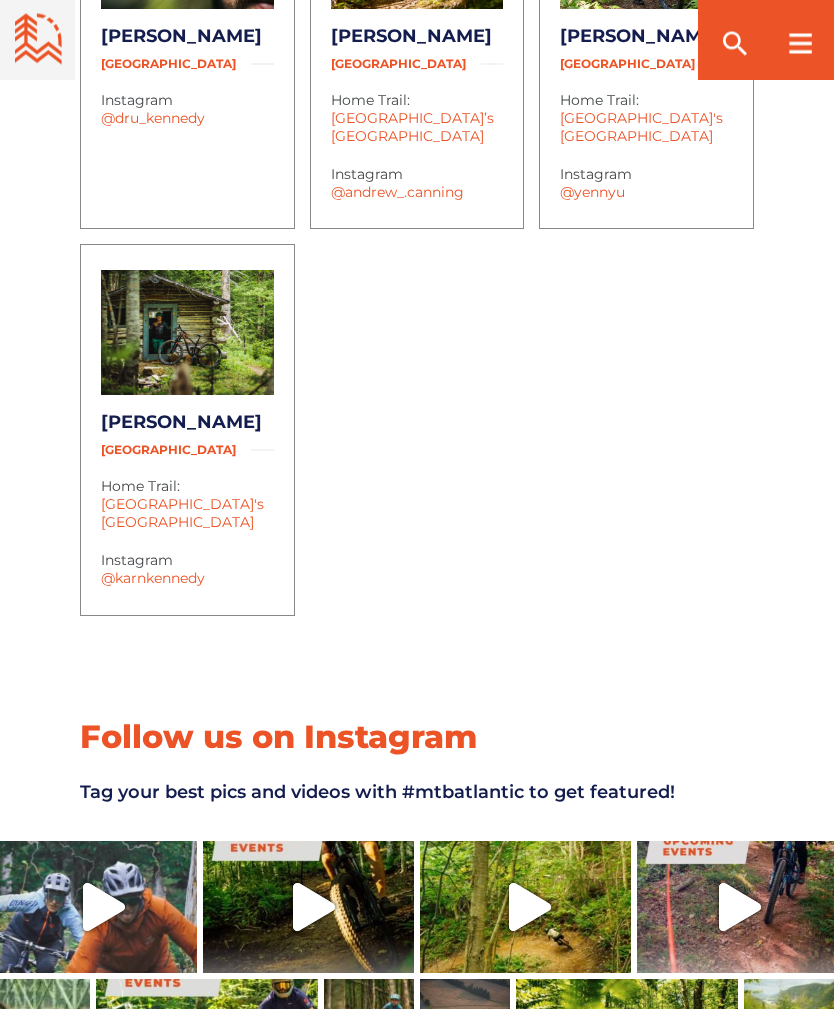 scroll, scrollTop: 3663, scrollLeft: 0, axis: vertical 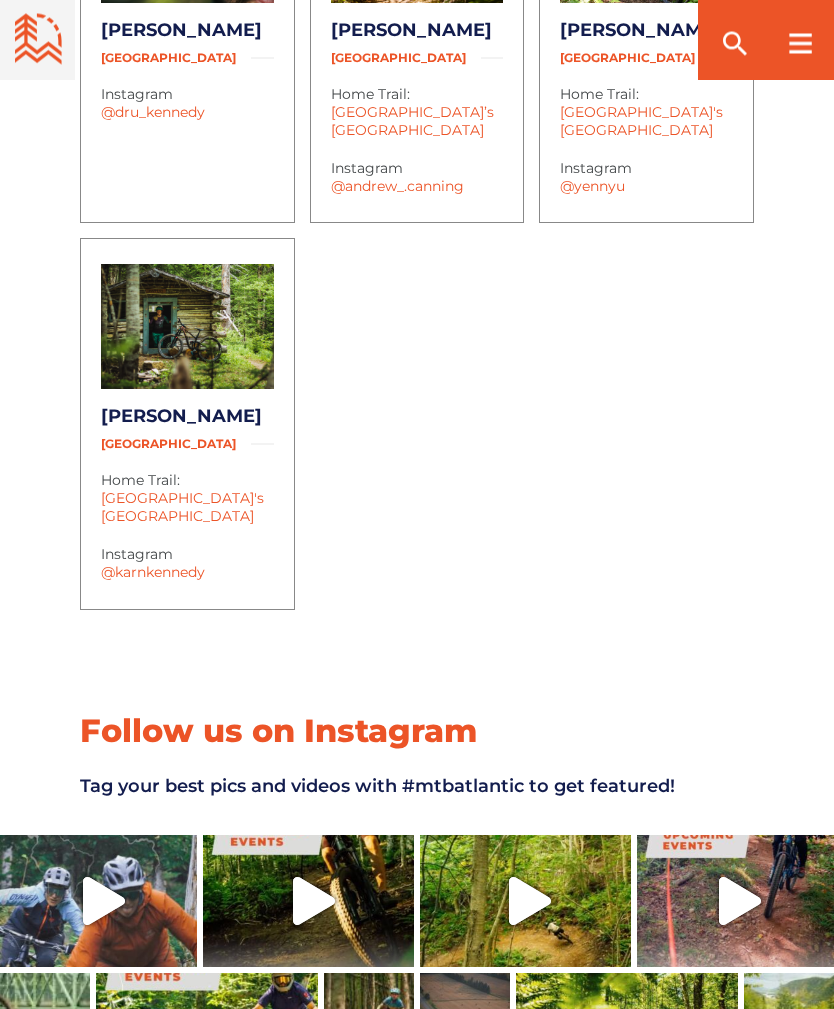 click on "[GEOGRAPHIC_DATA]'s [GEOGRAPHIC_DATA]" at bounding box center [182, 508] 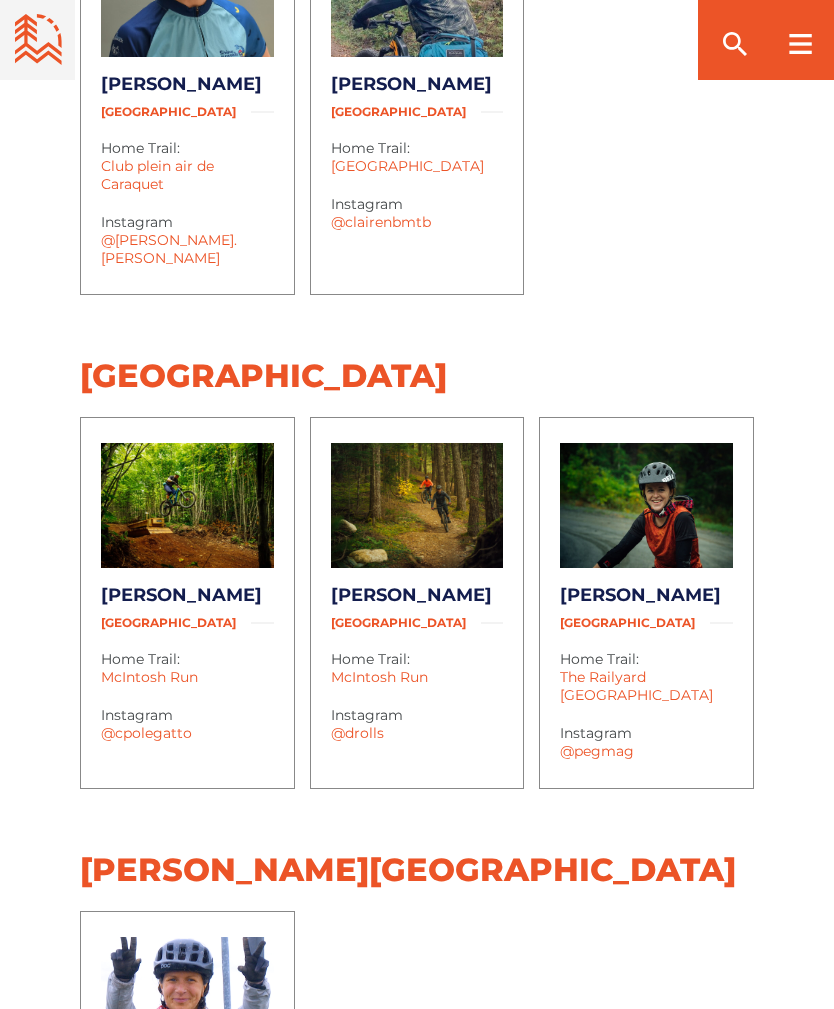 scroll, scrollTop: 2173, scrollLeft: 0, axis: vertical 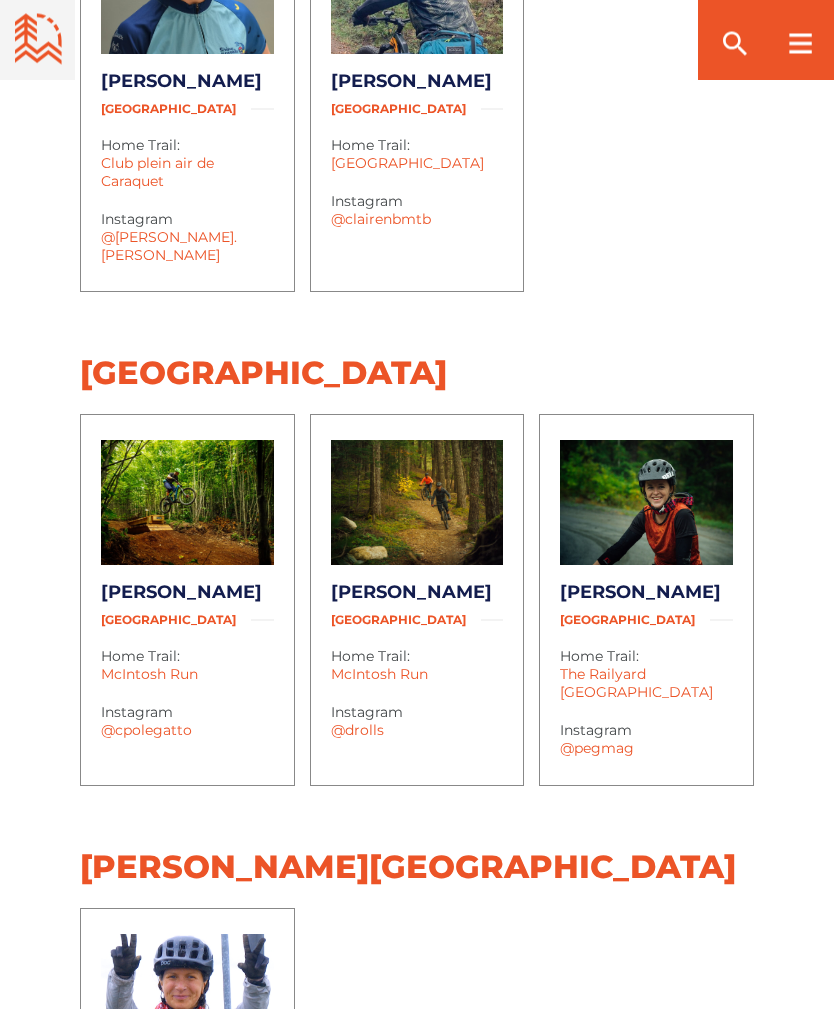 click on "@cpolegatto" at bounding box center [146, 731] 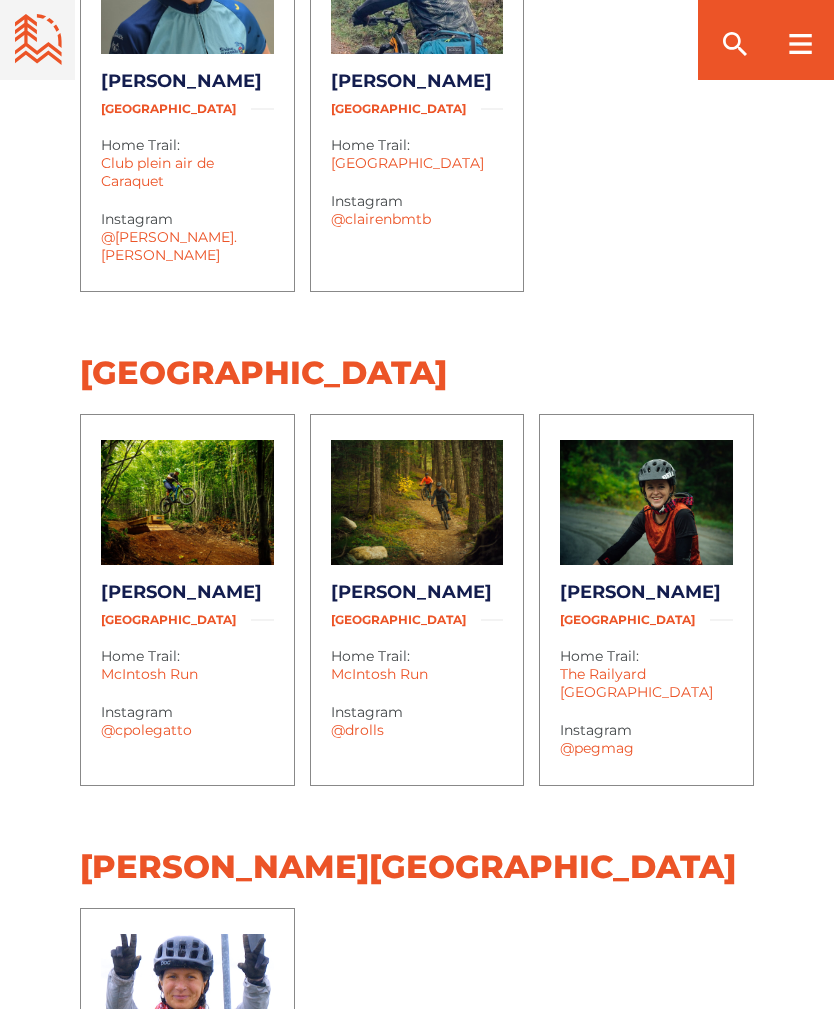 scroll, scrollTop: 2206, scrollLeft: 0, axis: vertical 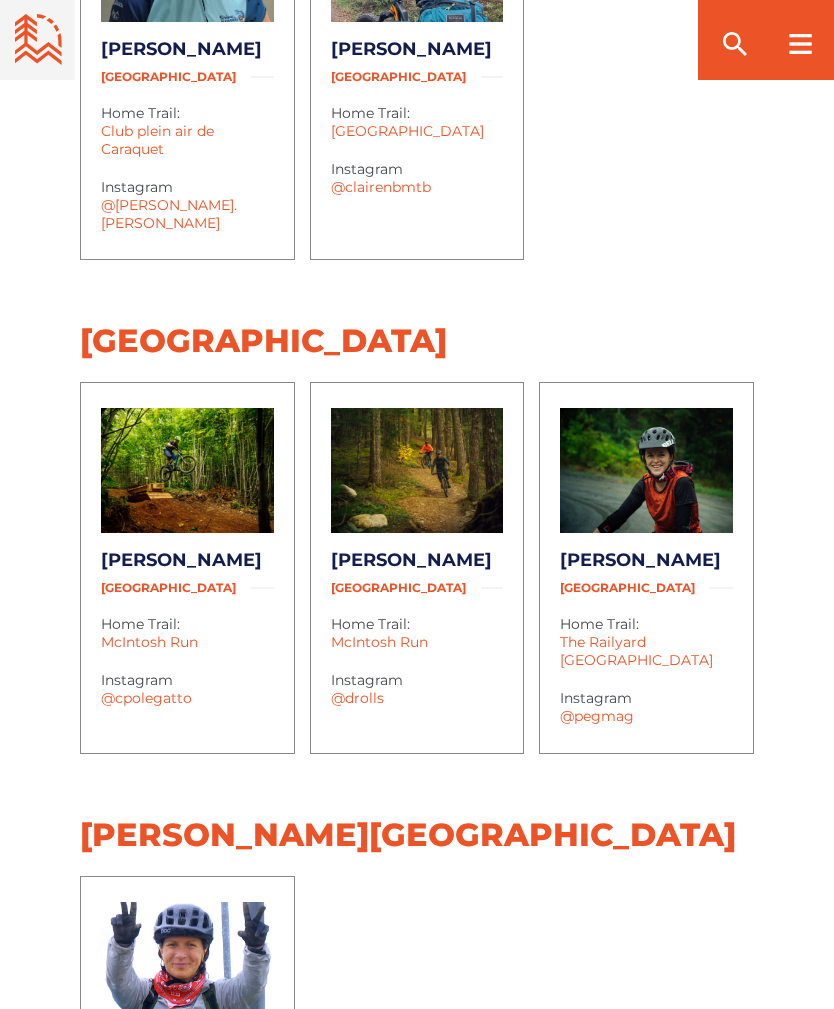 click on "@drolls" at bounding box center [357, 698] 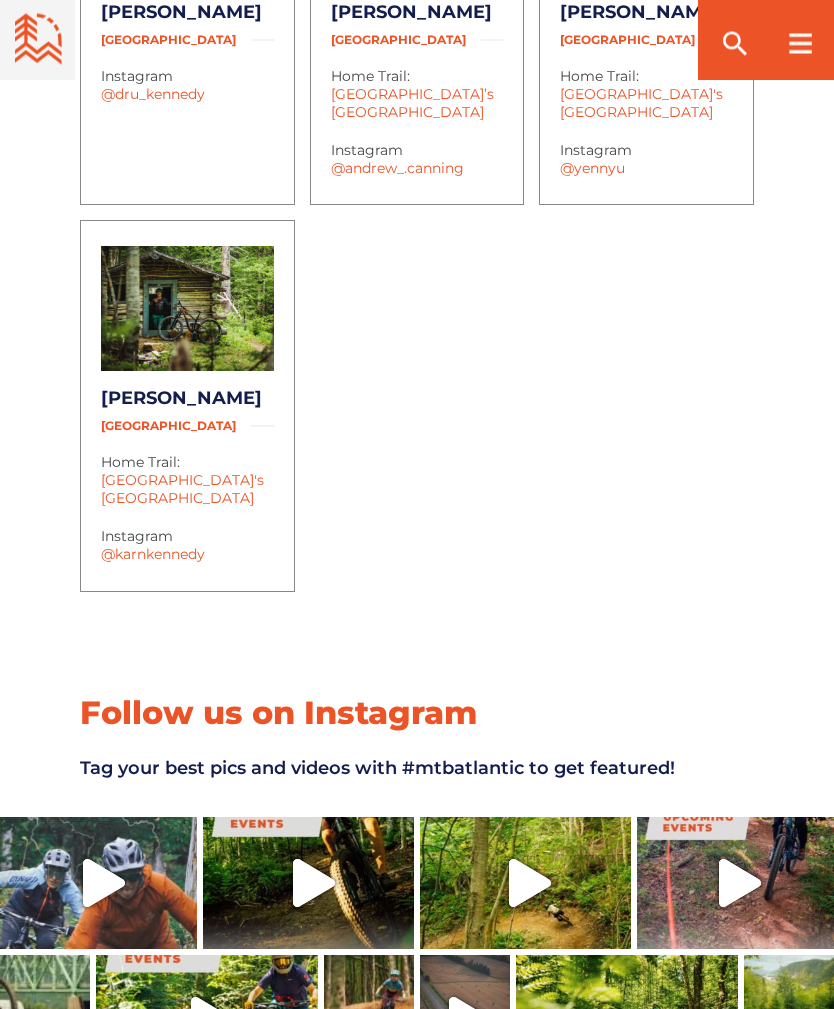 scroll, scrollTop: 3682, scrollLeft: 0, axis: vertical 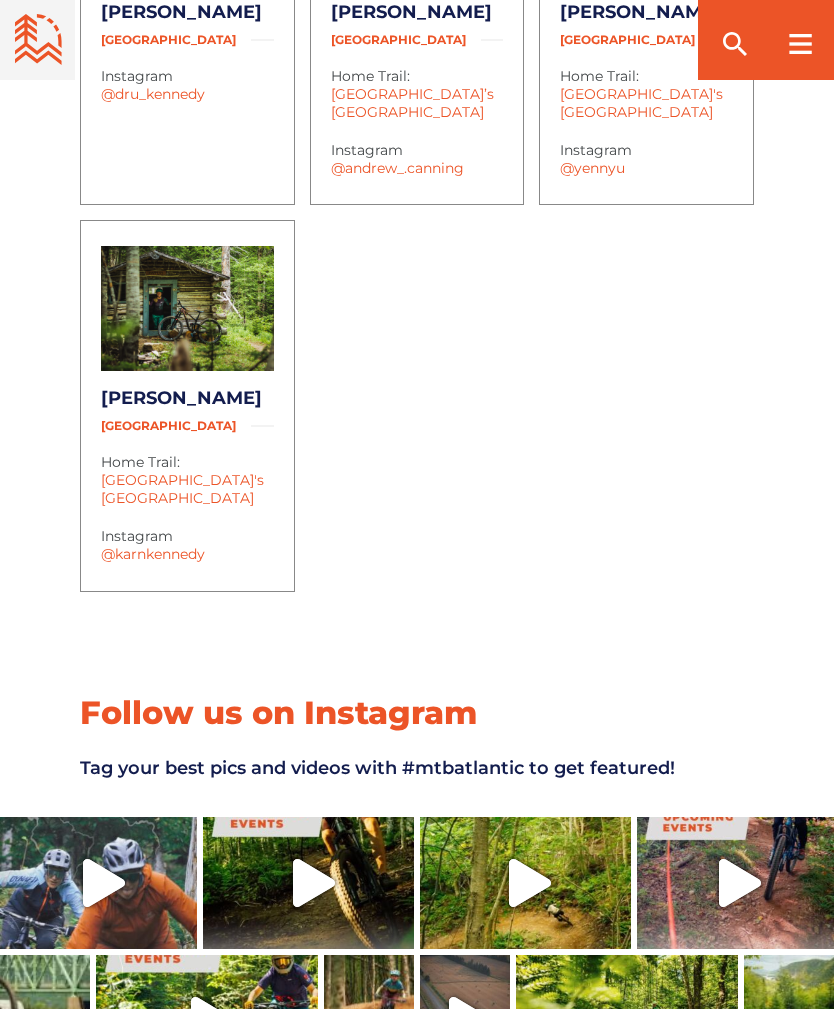 click on "@karnkennedy" at bounding box center (153, 554) 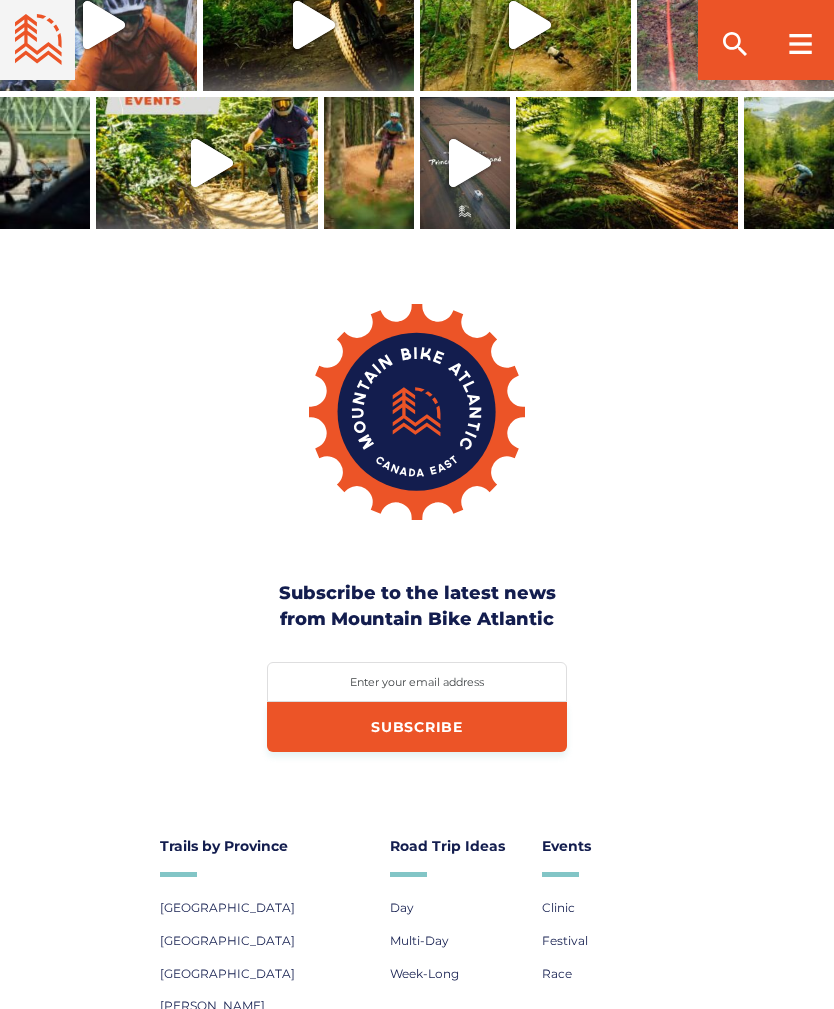 scroll, scrollTop: 4539, scrollLeft: 0, axis: vertical 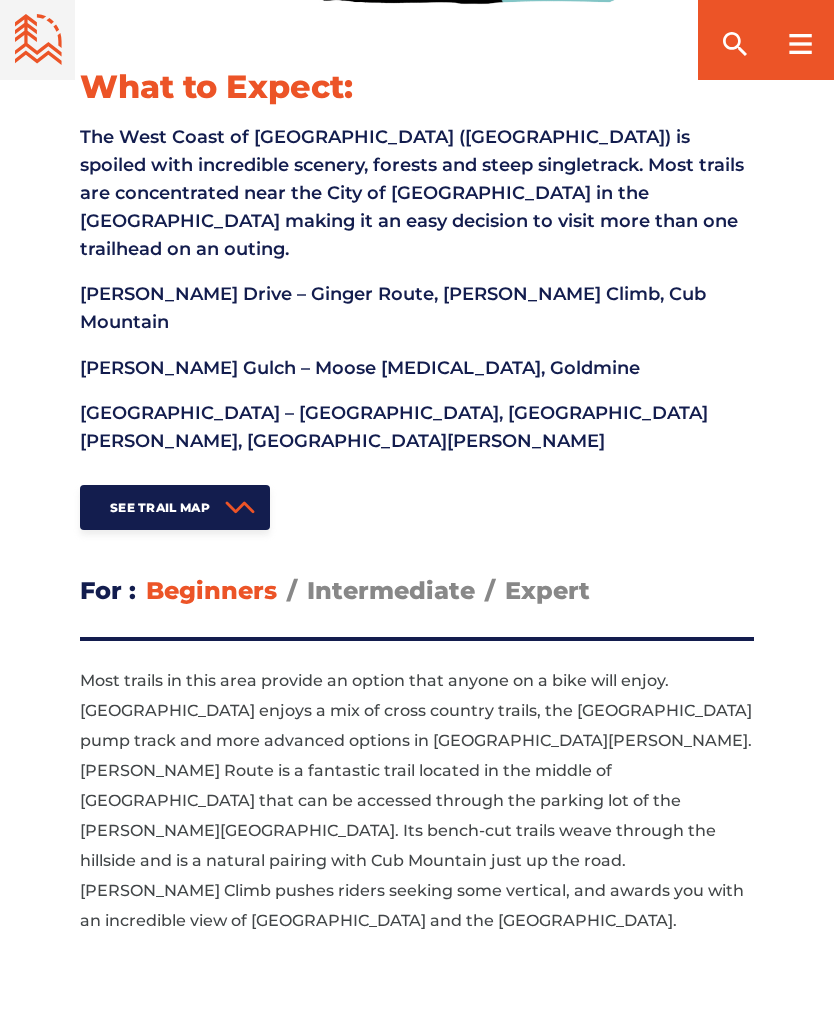 click on "See Trail Map" at bounding box center (175, 507) 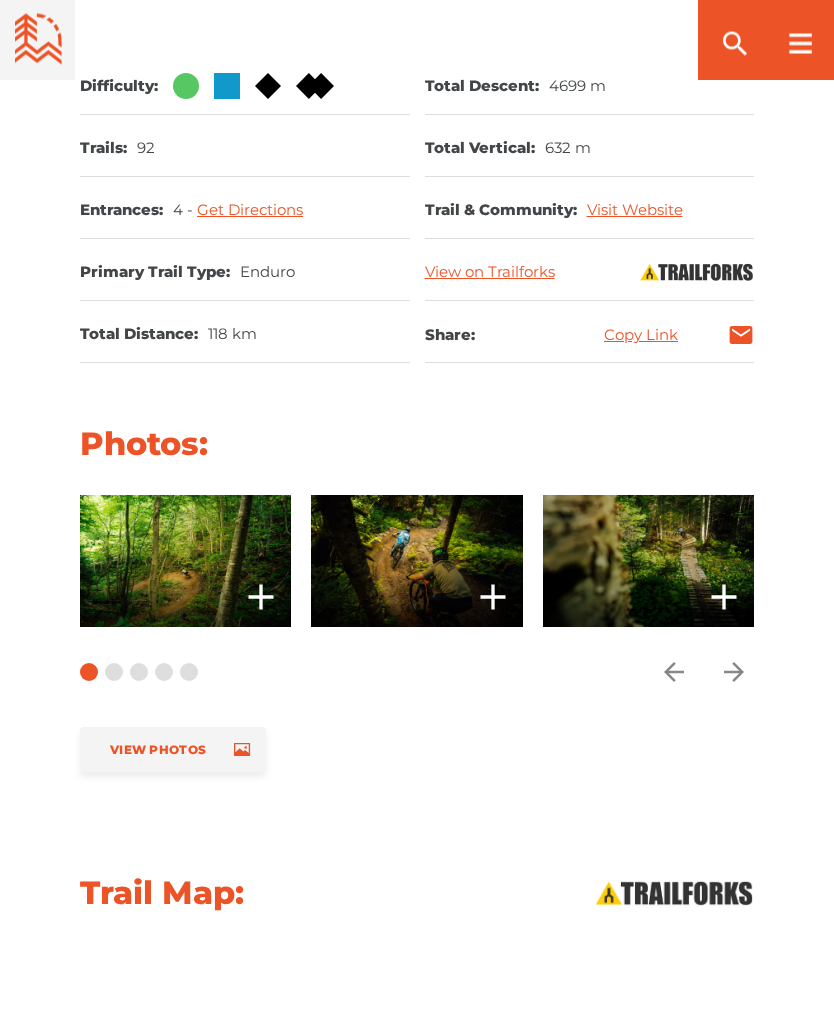 scroll, scrollTop: 1602, scrollLeft: 0, axis: vertical 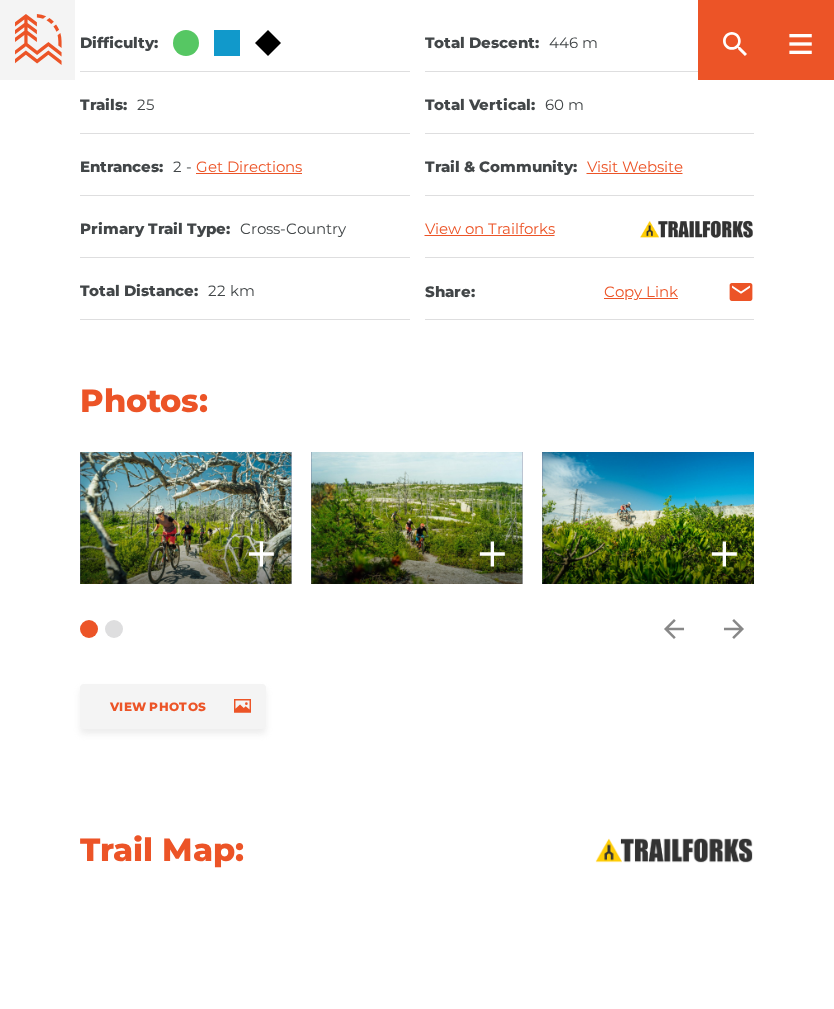 click 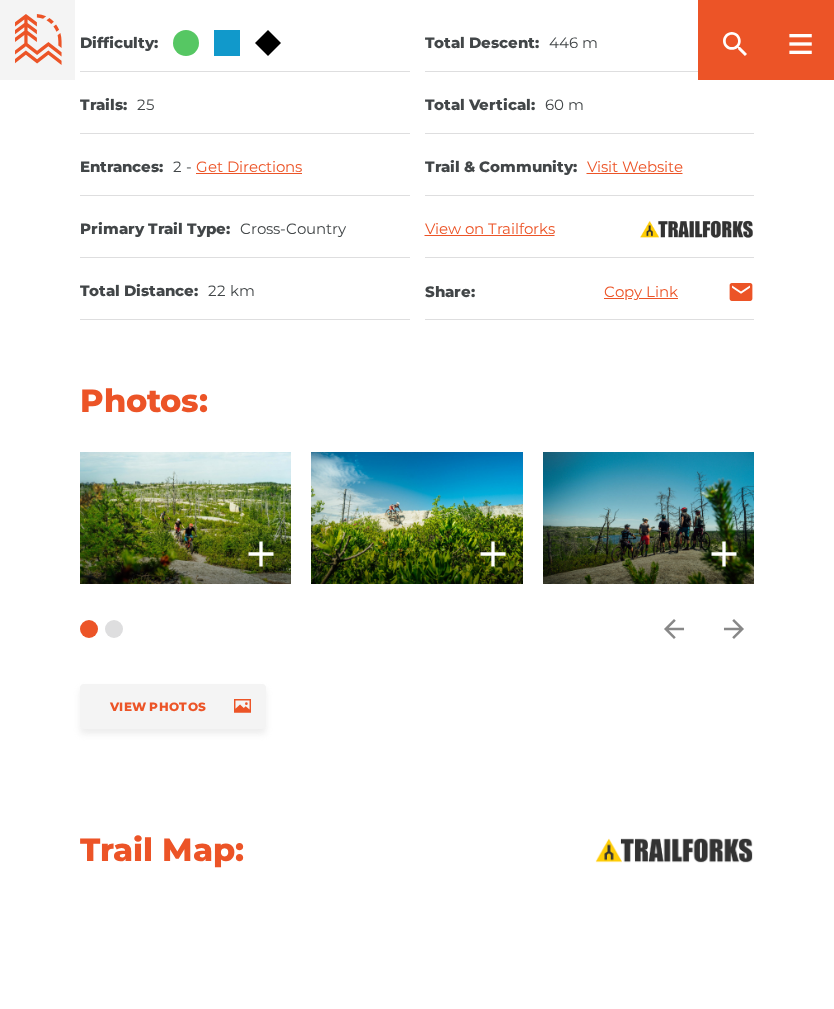 click 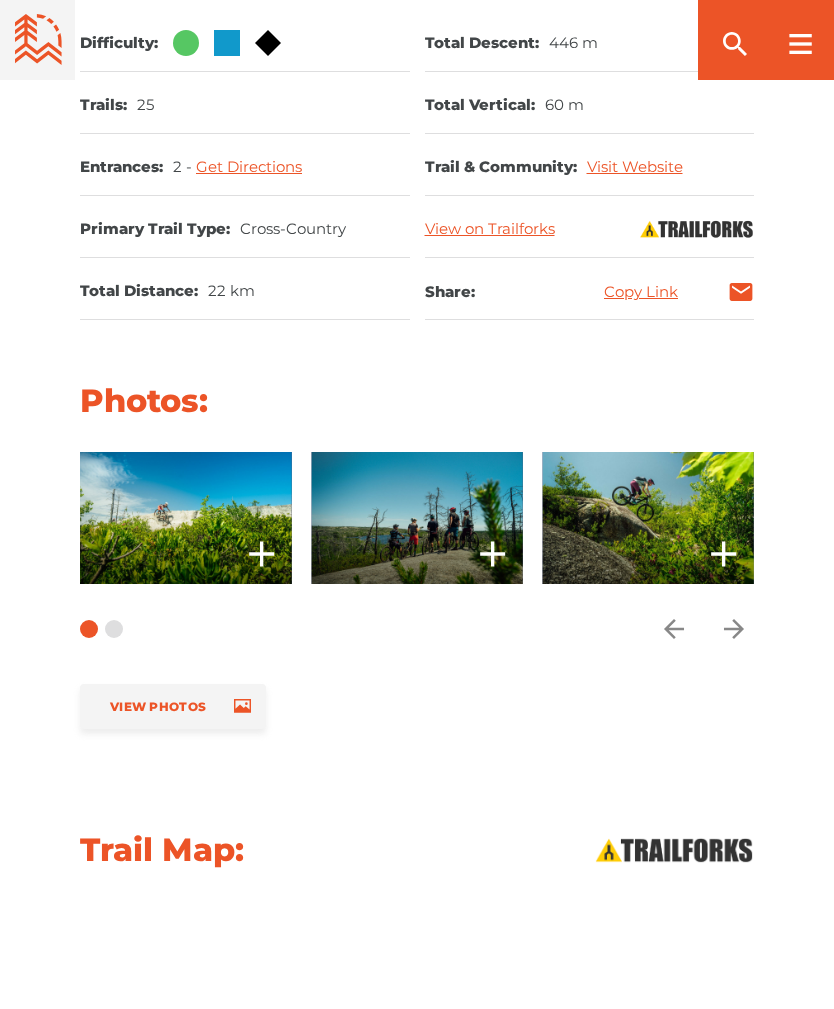 click 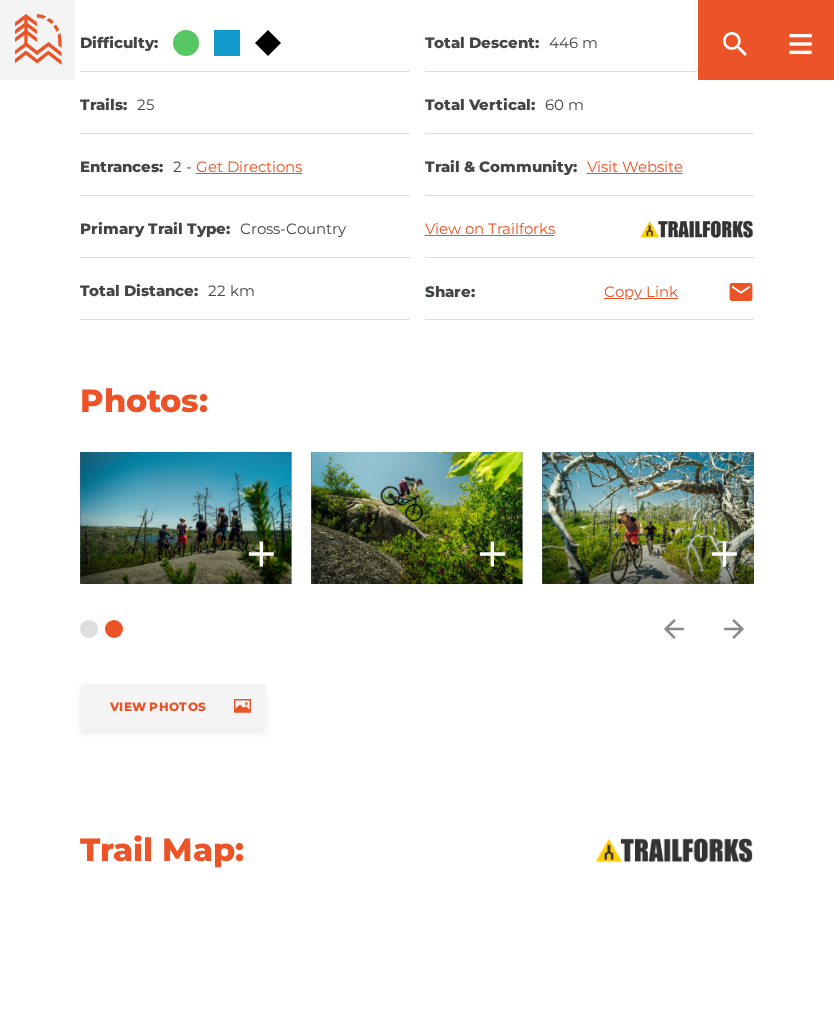click 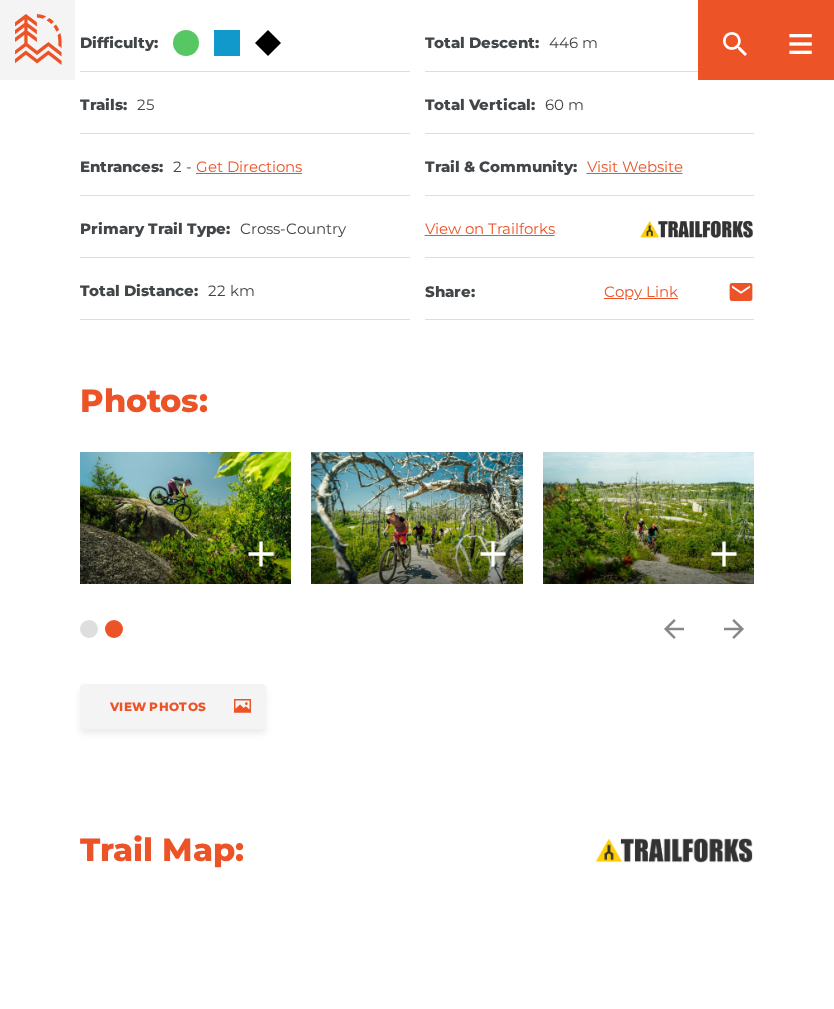 click 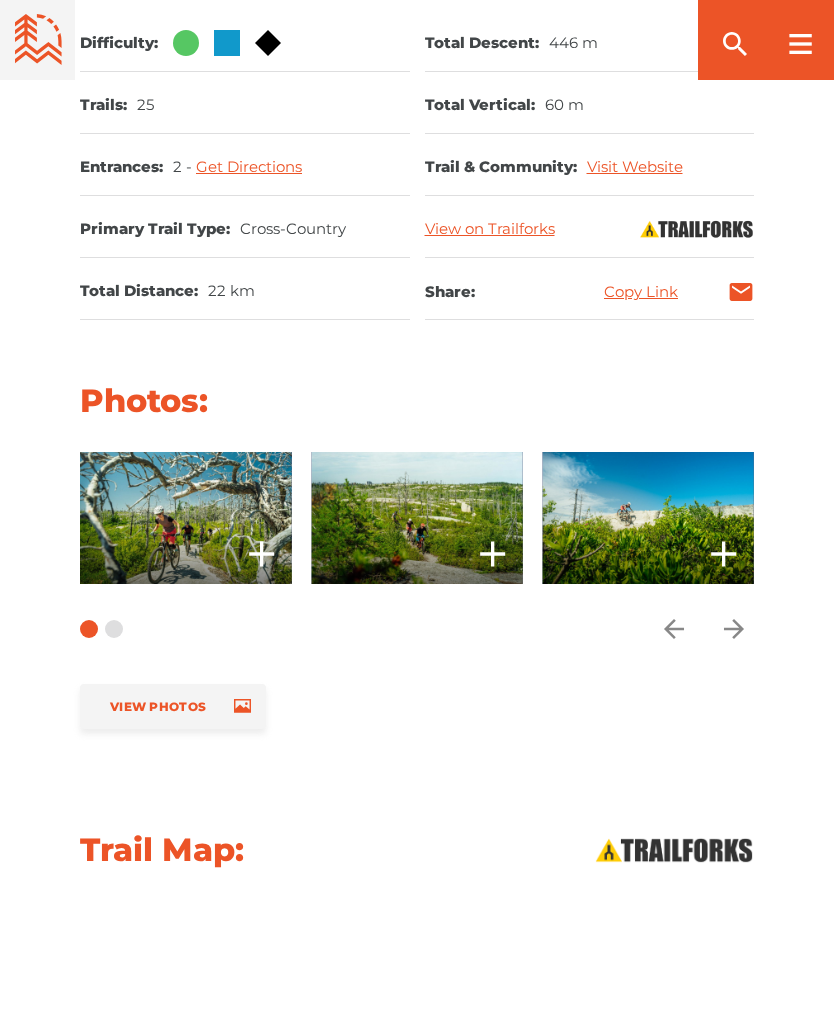 click 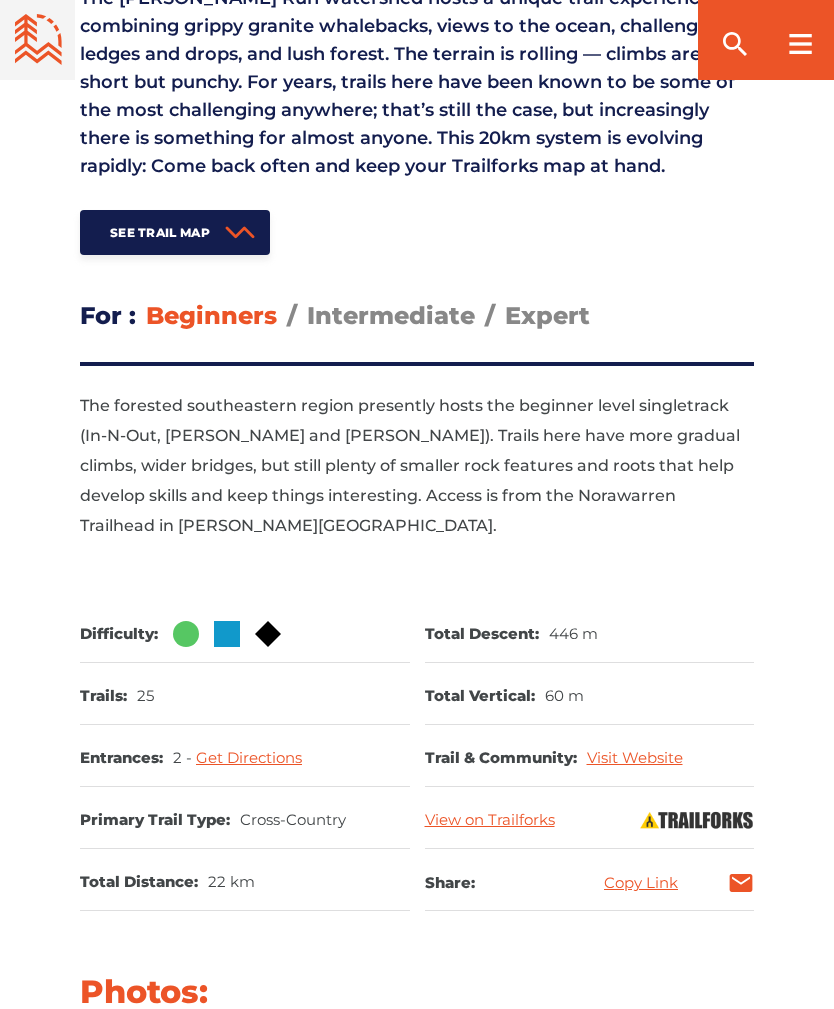 scroll, scrollTop: 743, scrollLeft: 0, axis: vertical 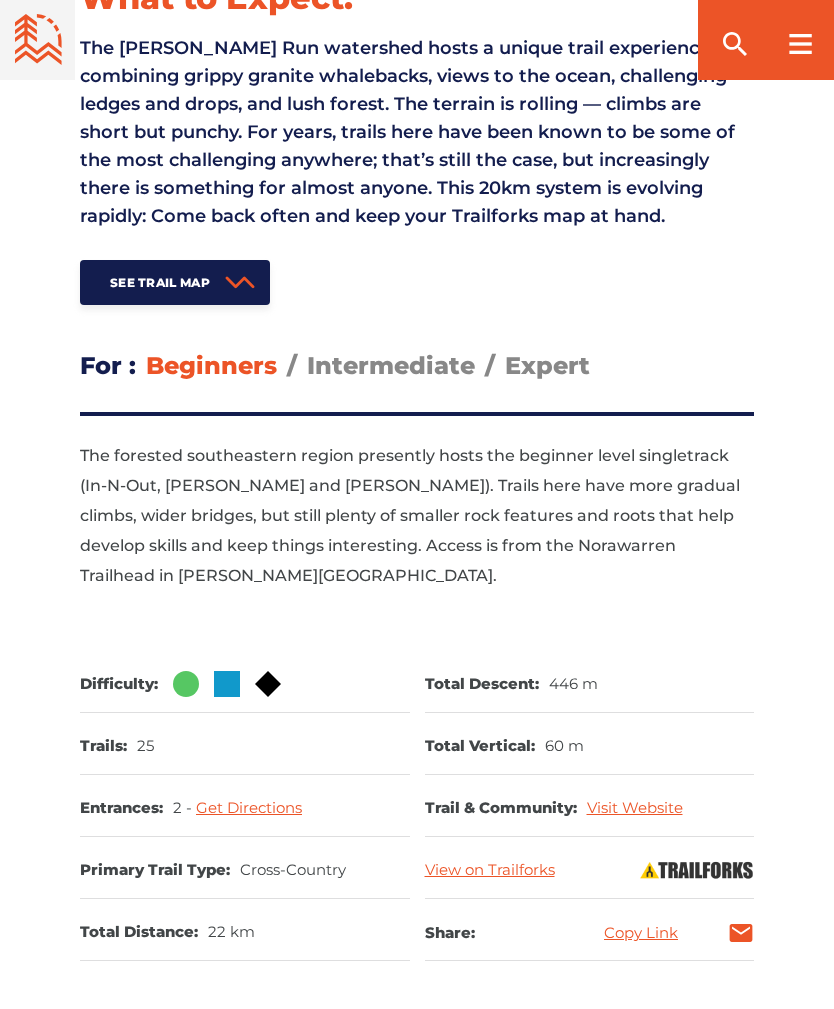 click on "Intermediate" at bounding box center [391, 365] 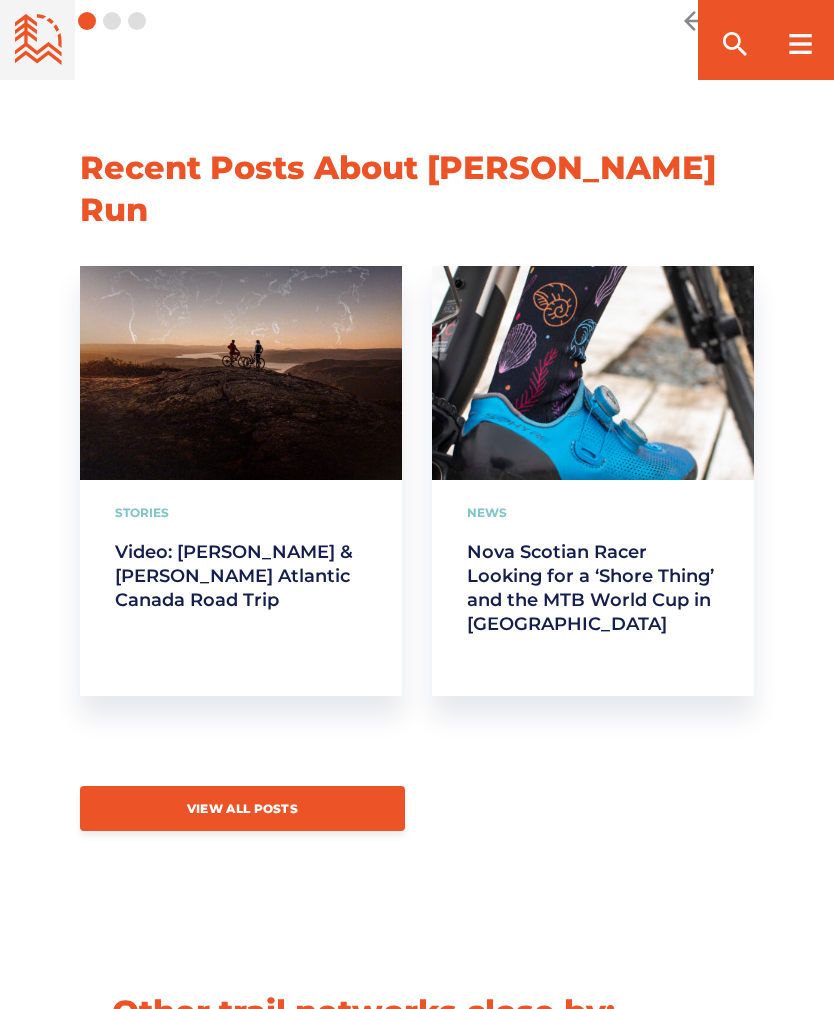 scroll, scrollTop: 4939, scrollLeft: 0, axis: vertical 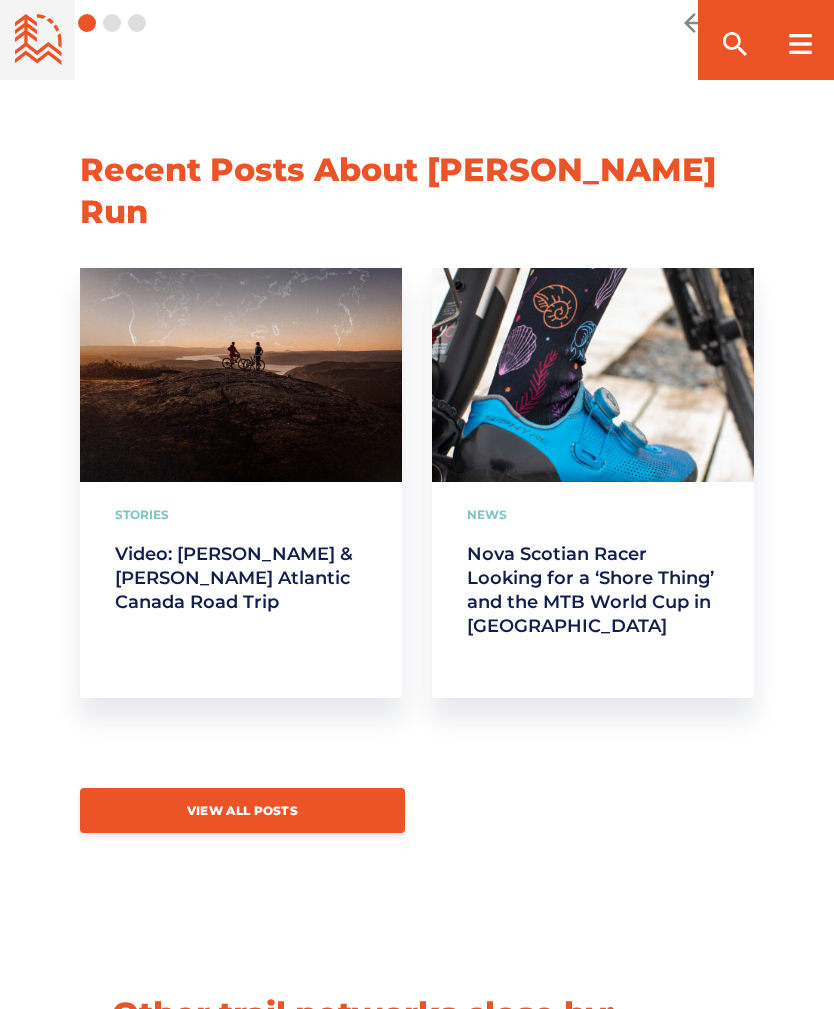 click on "Stories" at bounding box center [241, 514] 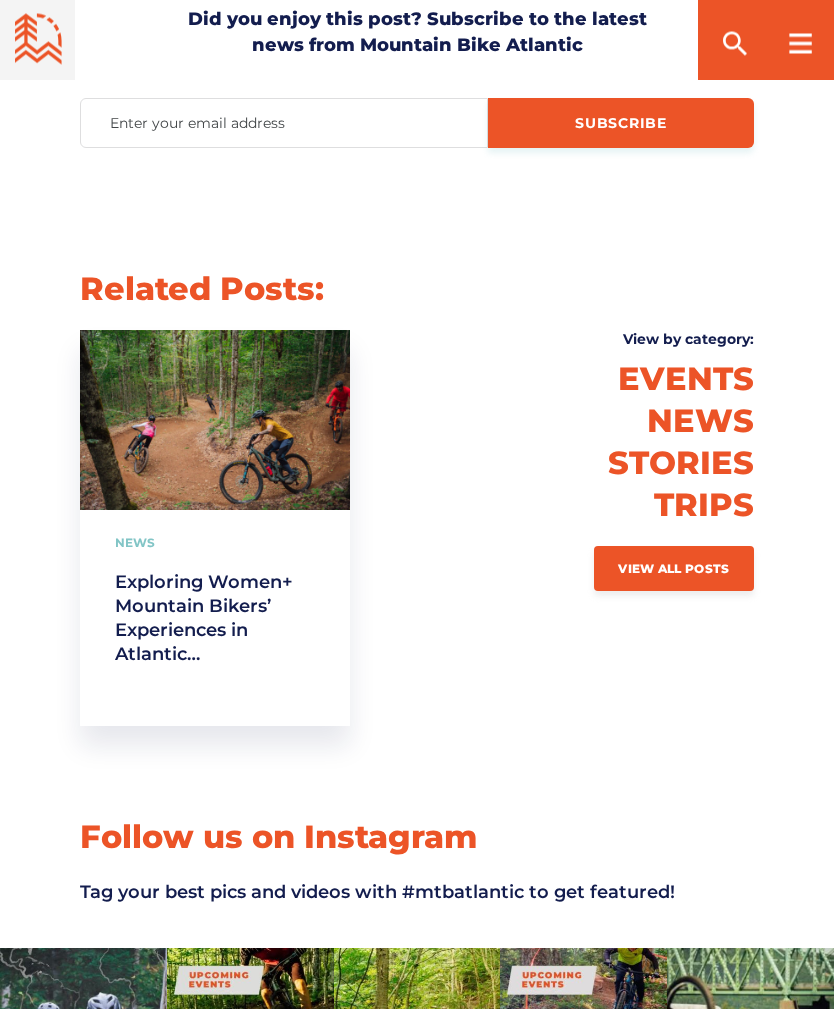 scroll, scrollTop: 4518, scrollLeft: 0, axis: vertical 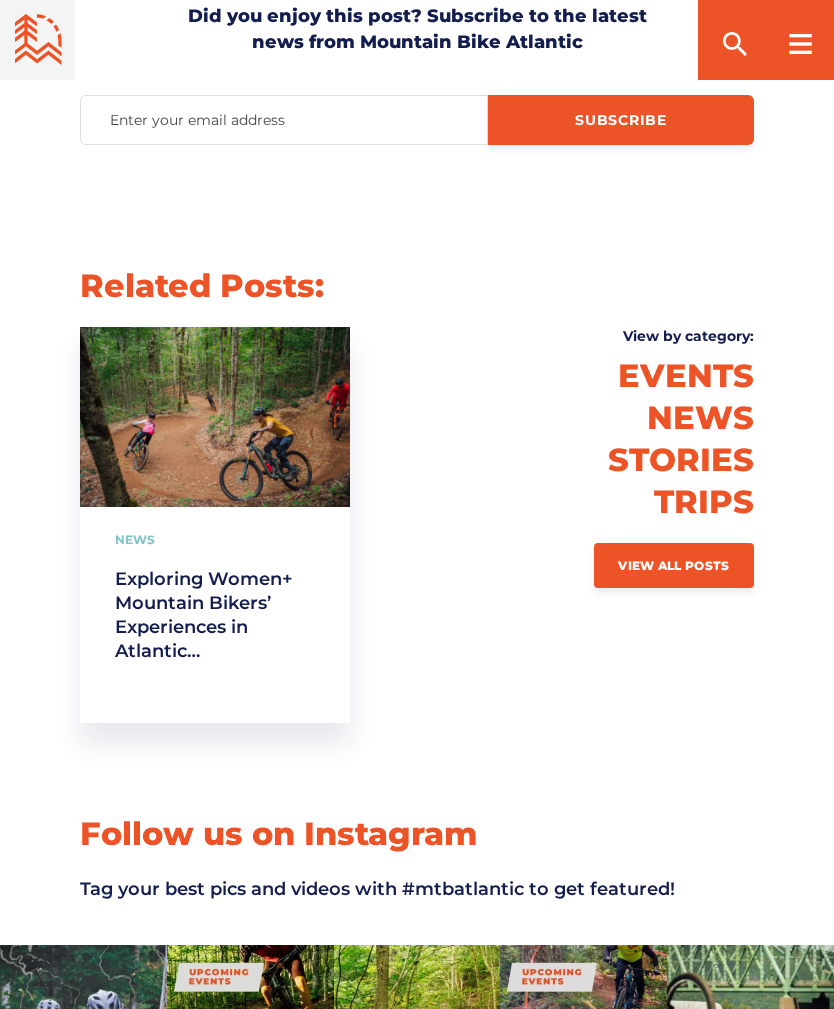 click on "Exploring Women+ Mountain Bikers’ Experiences in Atlantic [GEOGRAPHIC_DATA]" at bounding box center [215, 615] 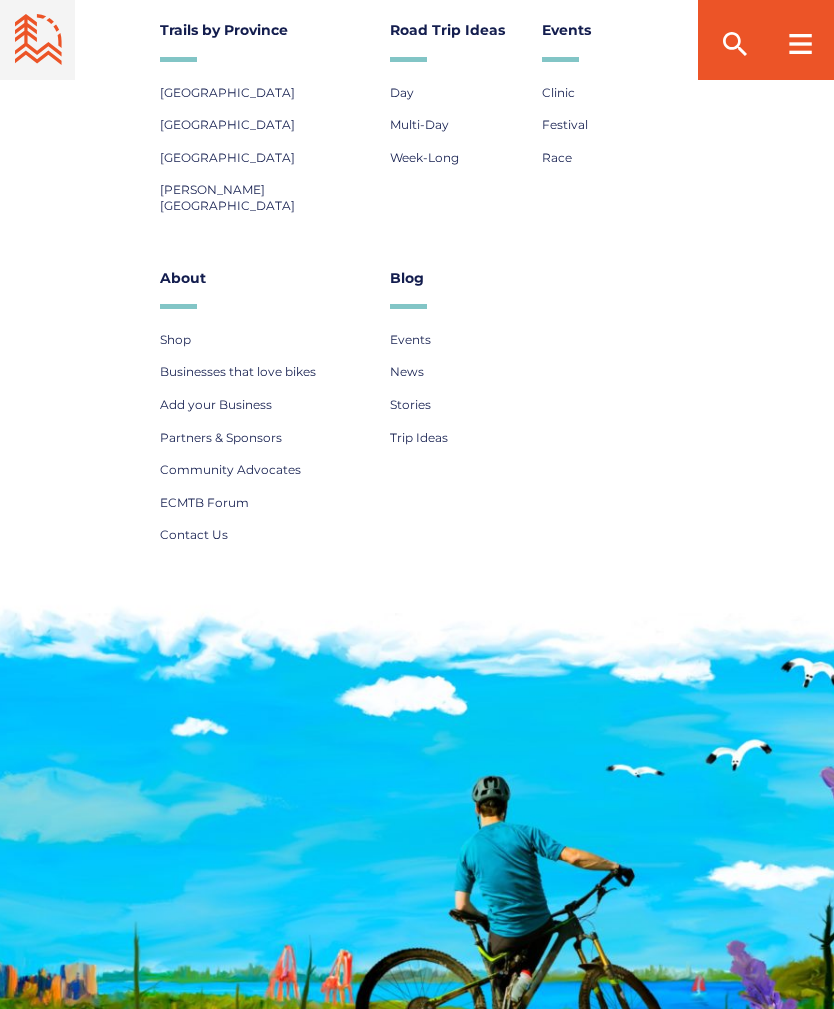 scroll, scrollTop: 4823, scrollLeft: 0, axis: vertical 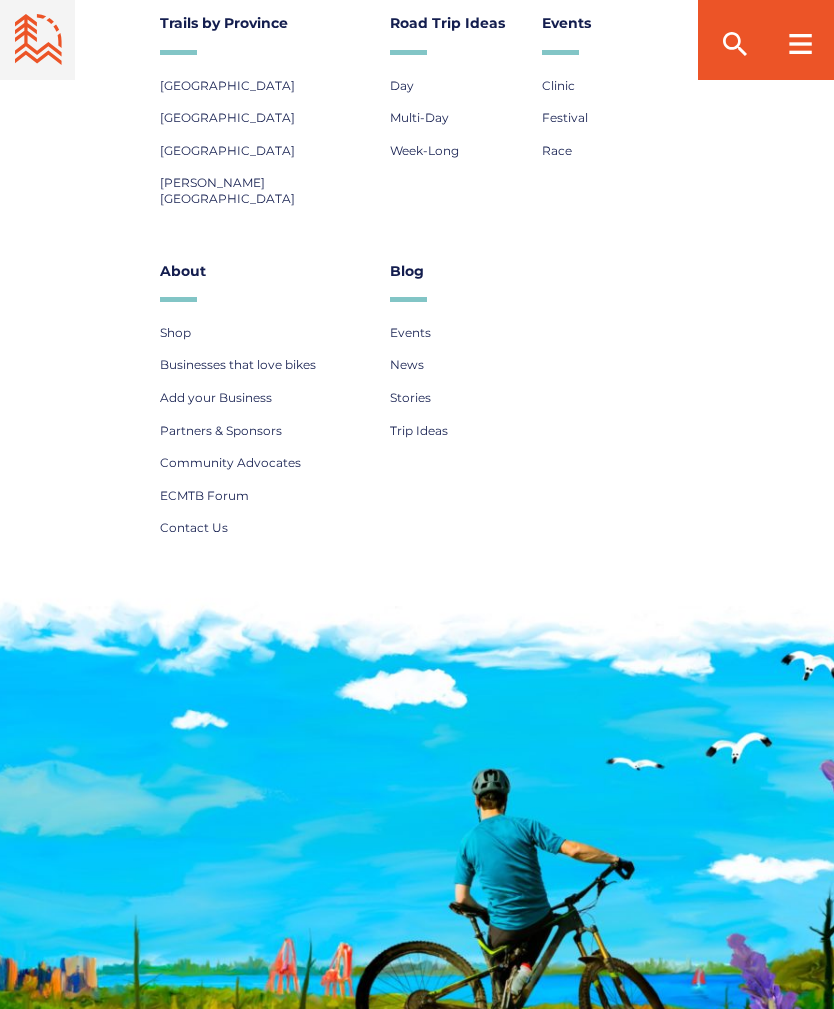 click on "Trip Ideas" at bounding box center (419, 430) 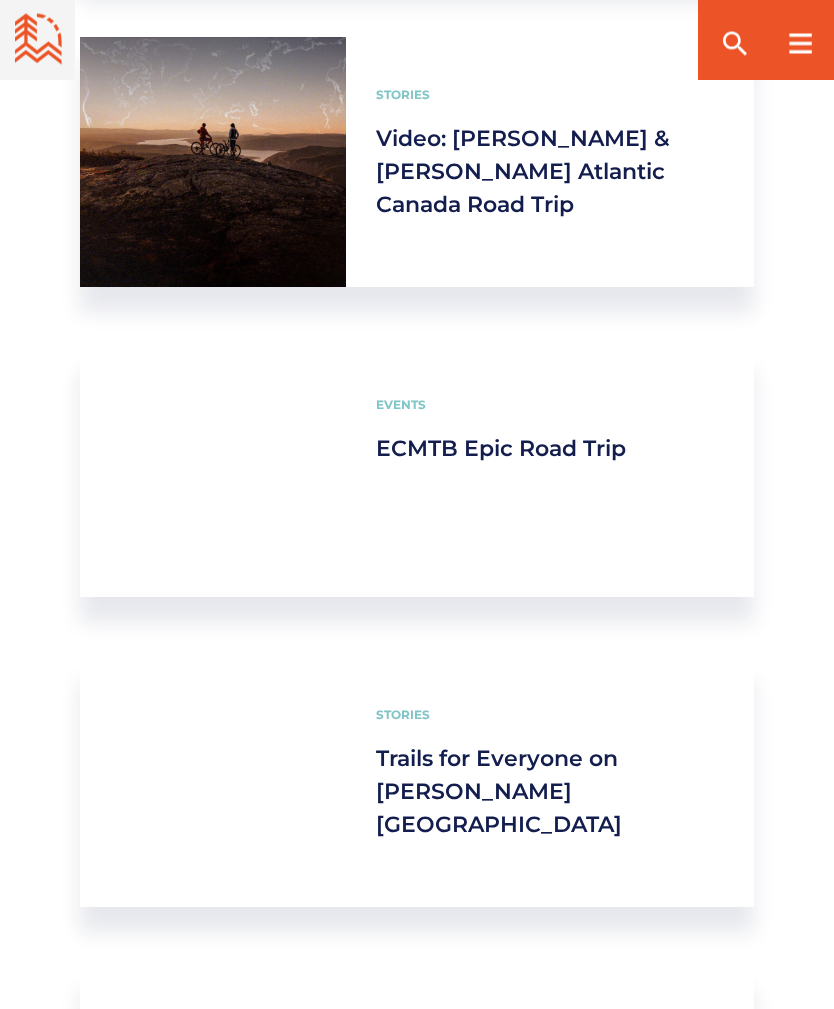 scroll, scrollTop: 1117, scrollLeft: 0, axis: vertical 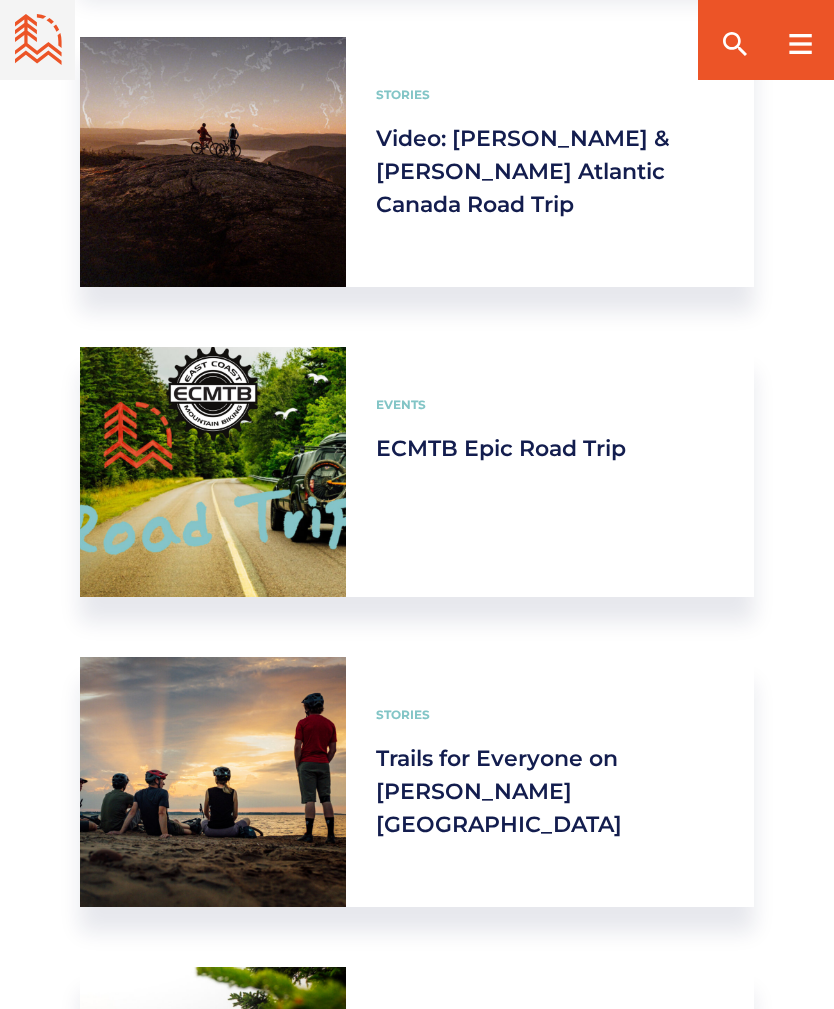 click on "ECMTB Epic Road Trip" at bounding box center [501, 448] 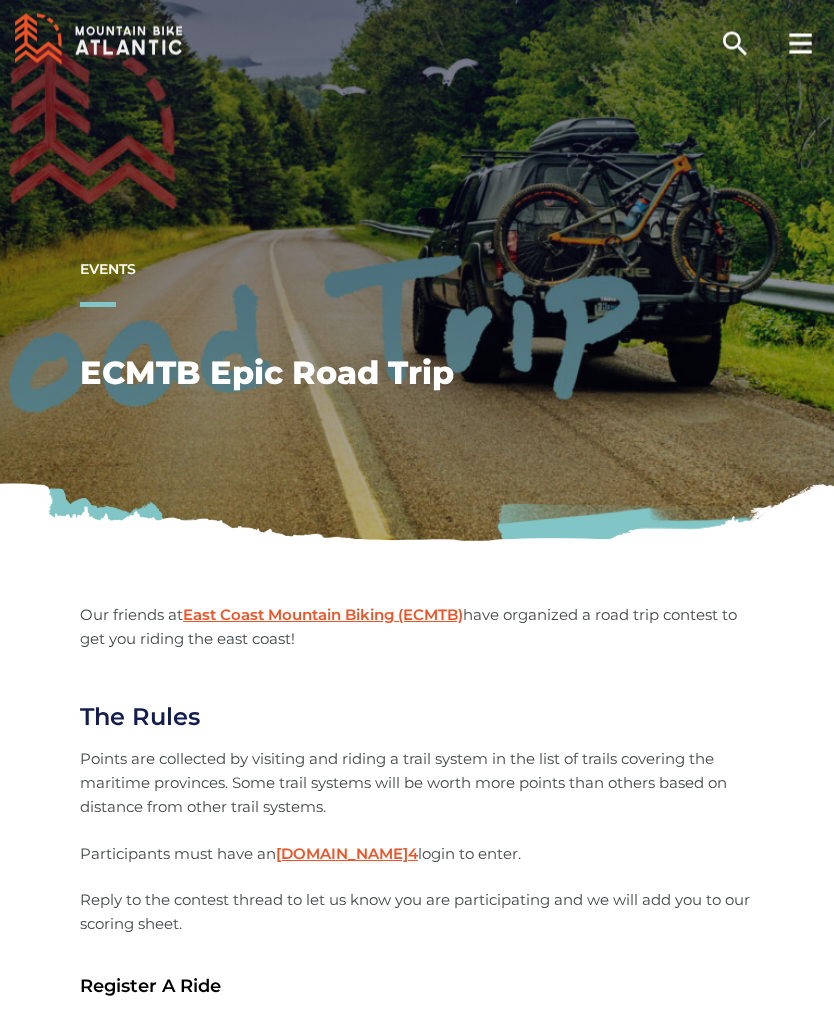 scroll, scrollTop: 0, scrollLeft: 0, axis: both 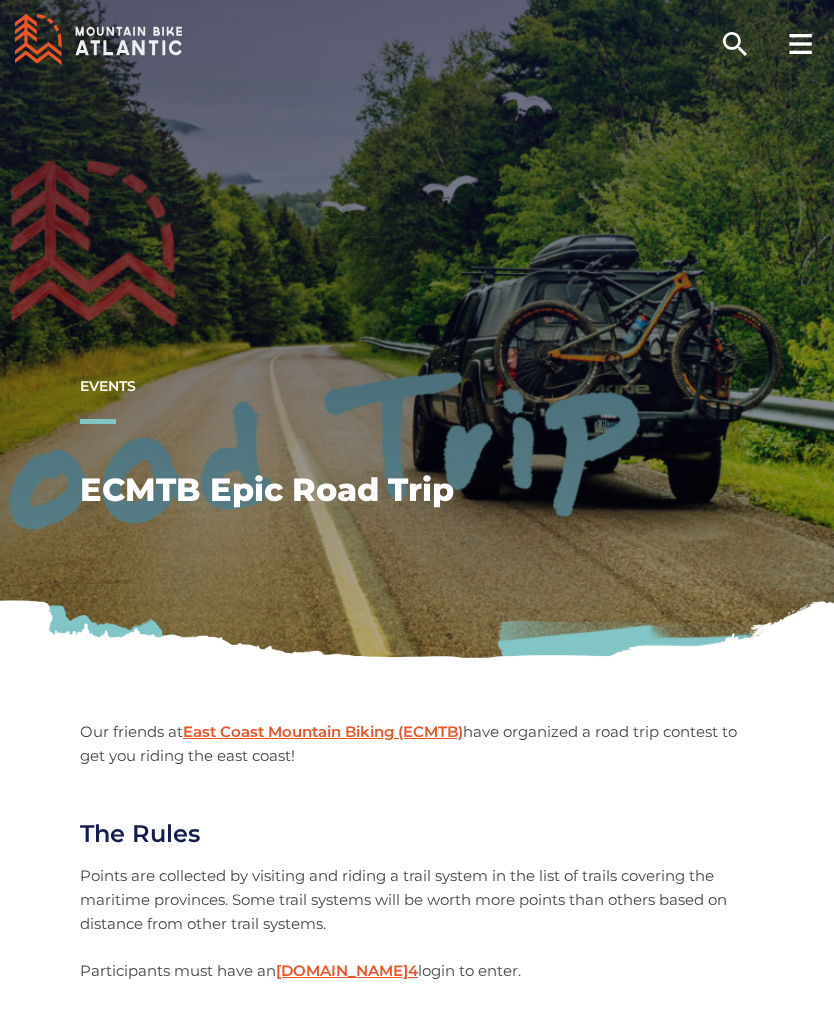 click 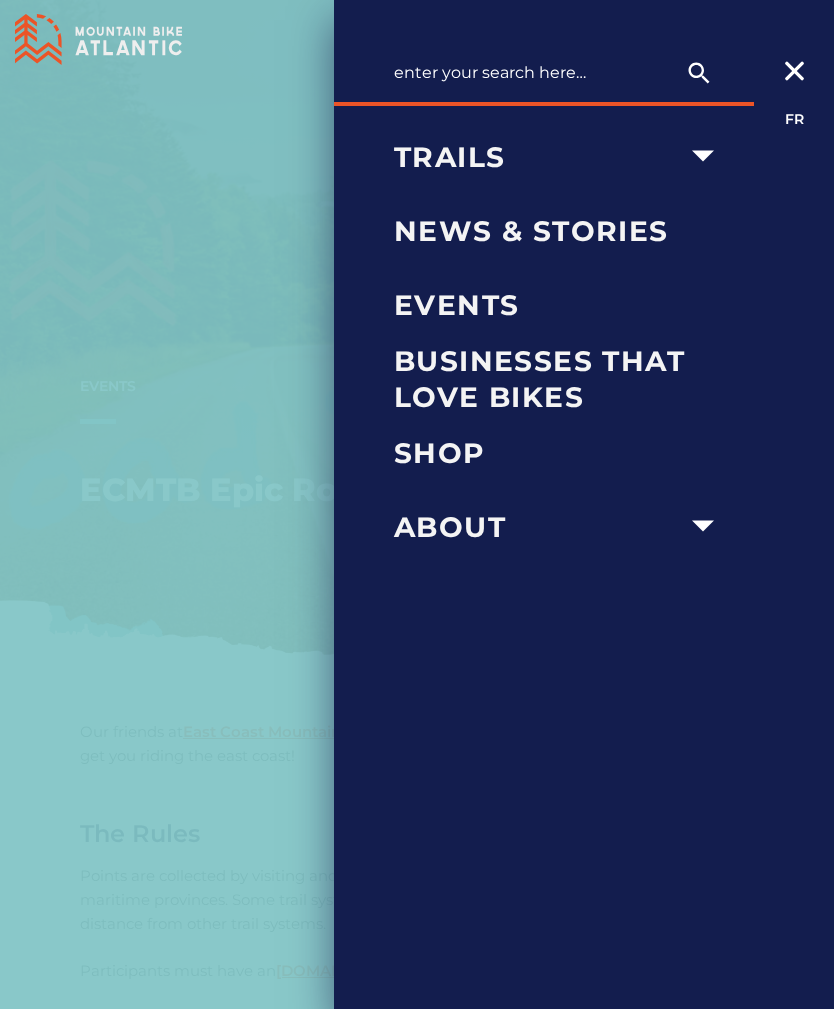click on "Trails" at bounding box center [537, 157] 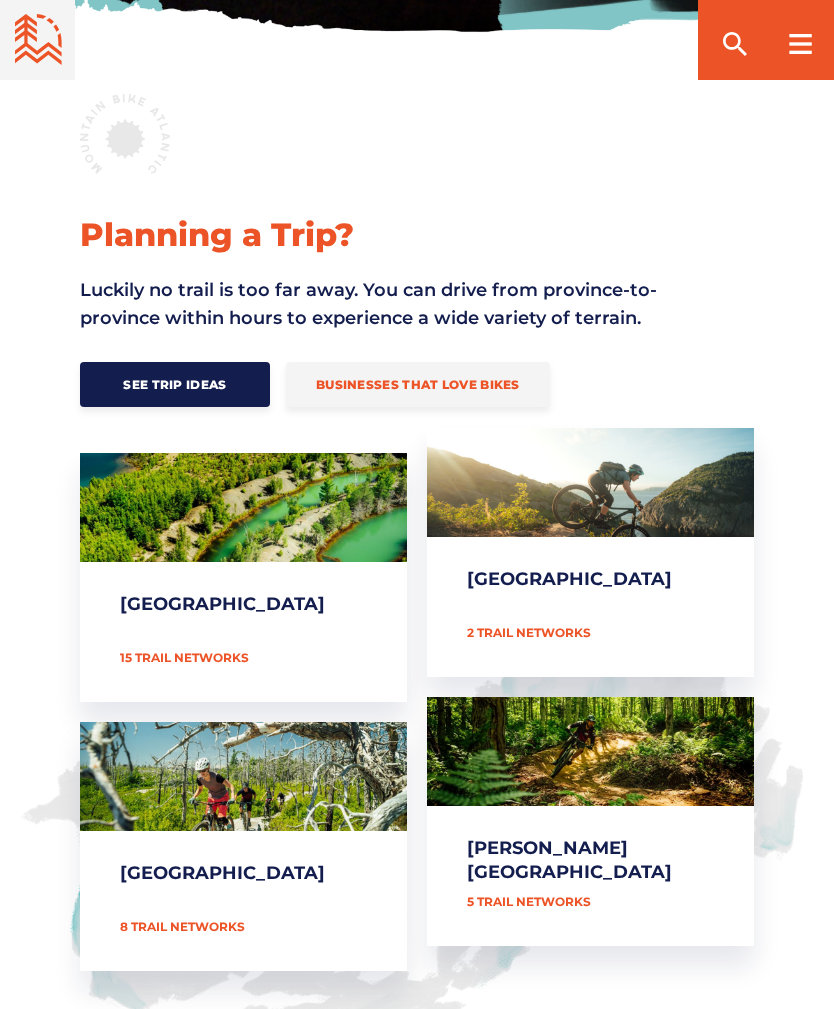 scroll, scrollTop: 632, scrollLeft: 0, axis: vertical 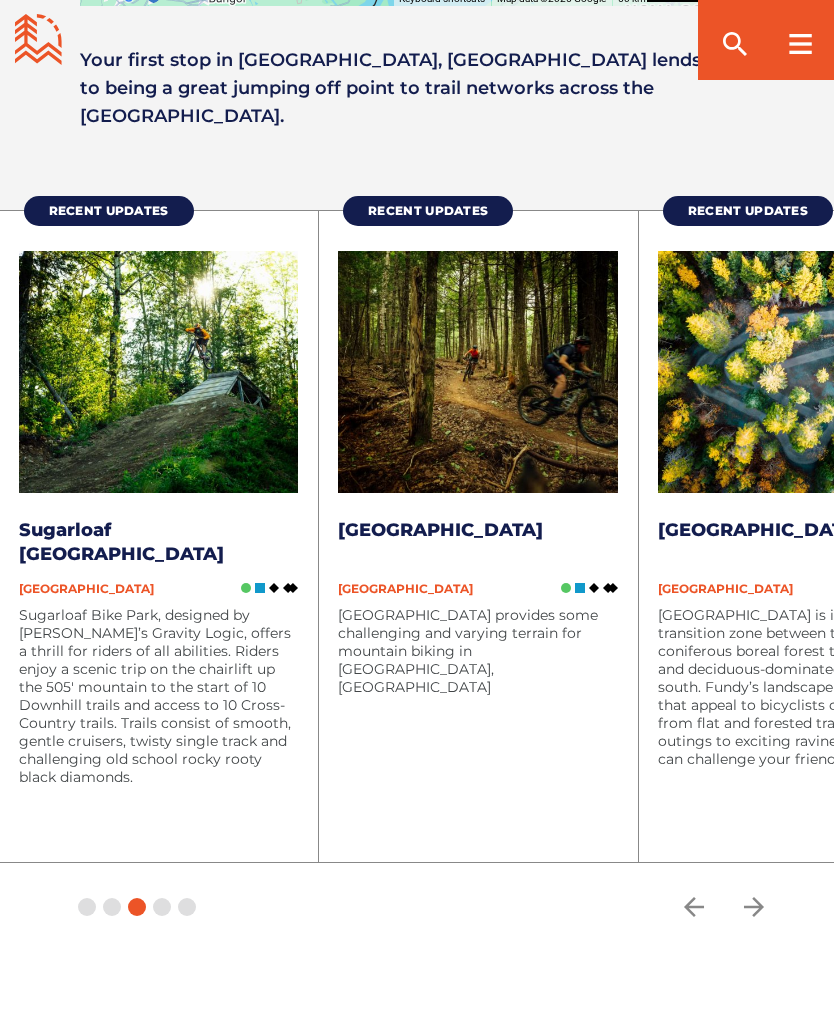 click on "Sugarloaf [GEOGRAPHIC_DATA]" at bounding box center (121, 542) 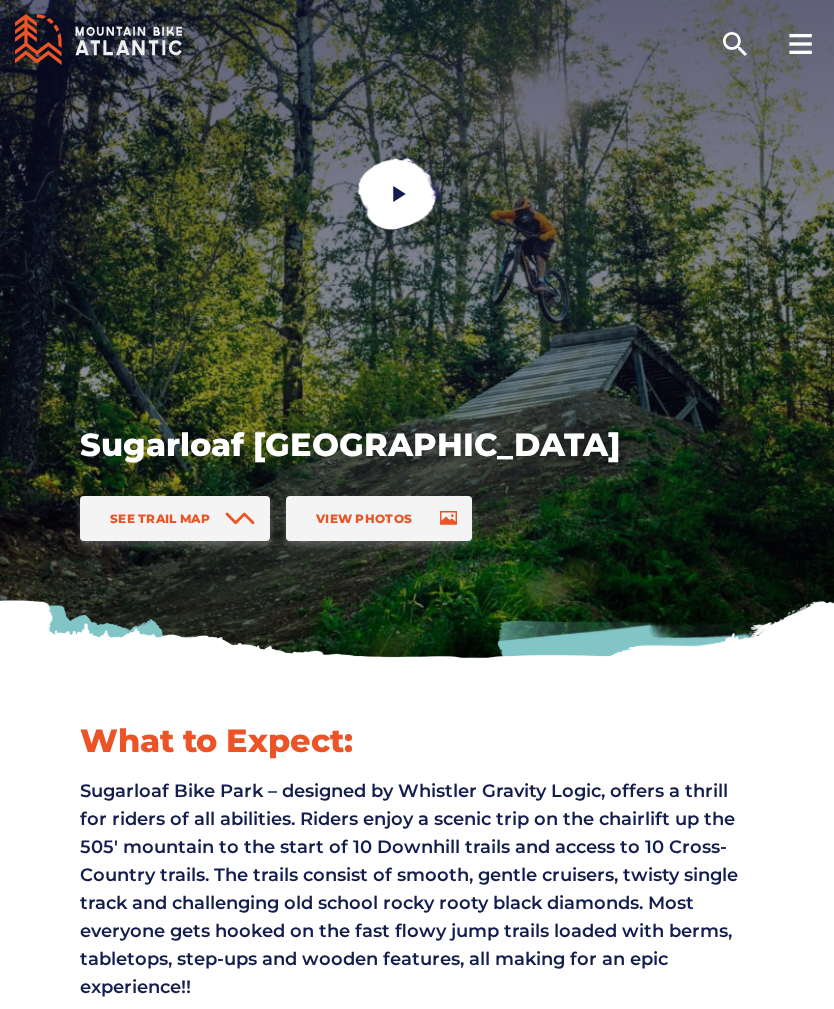 scroll, scrollTop: 0, scrollLeft: 0, axis: both 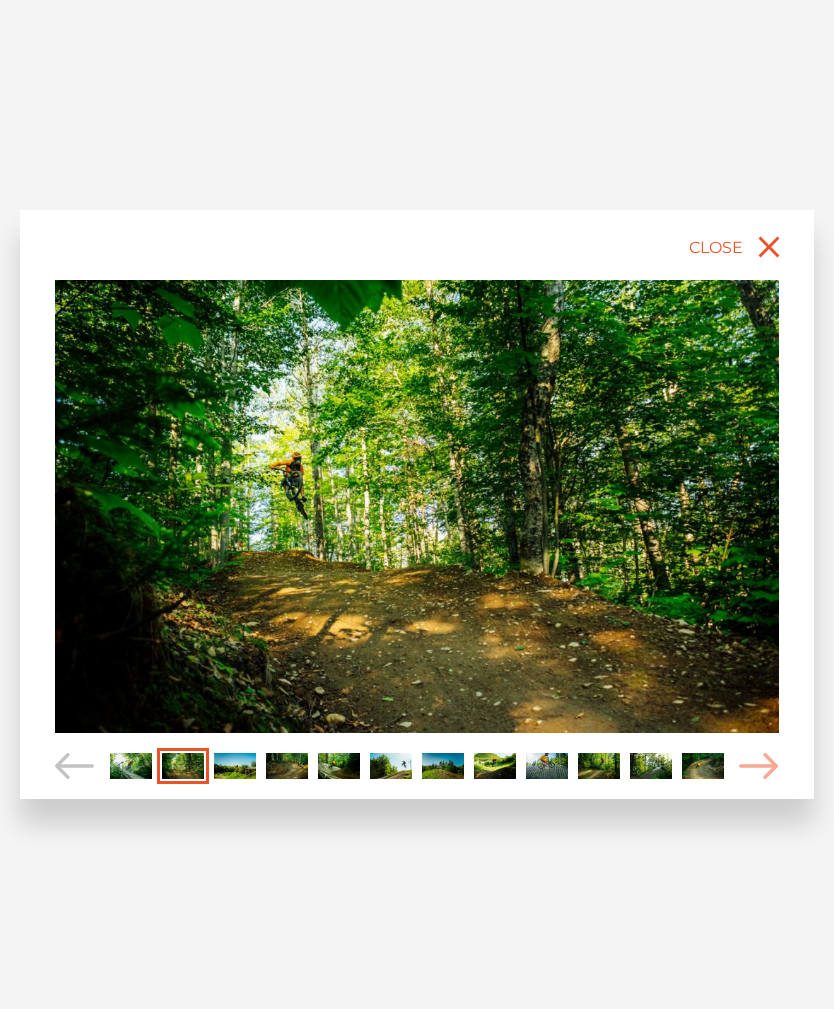 click at bounding box center [759, 766] 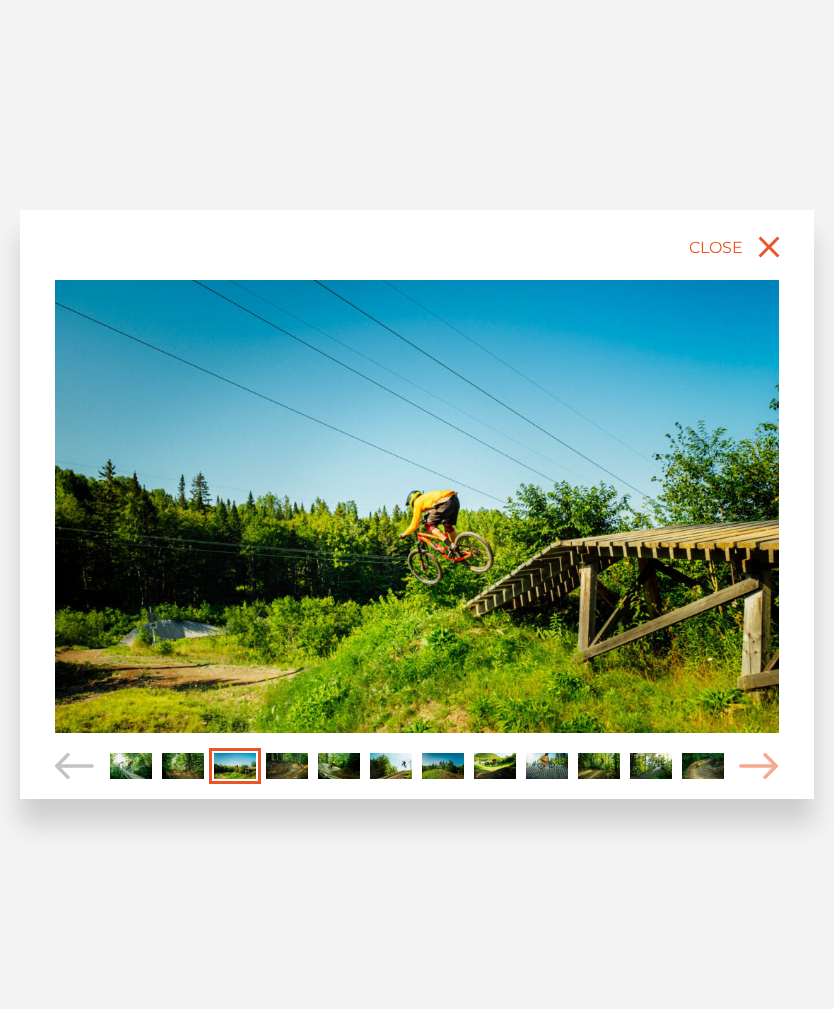 click 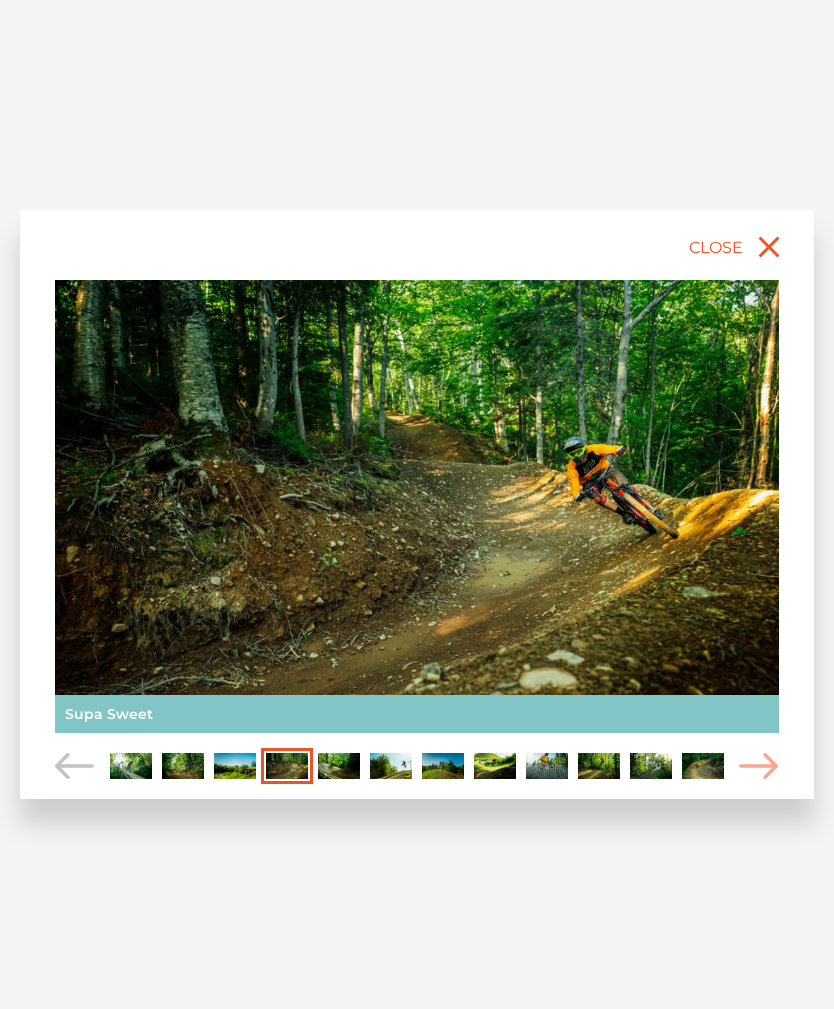 click 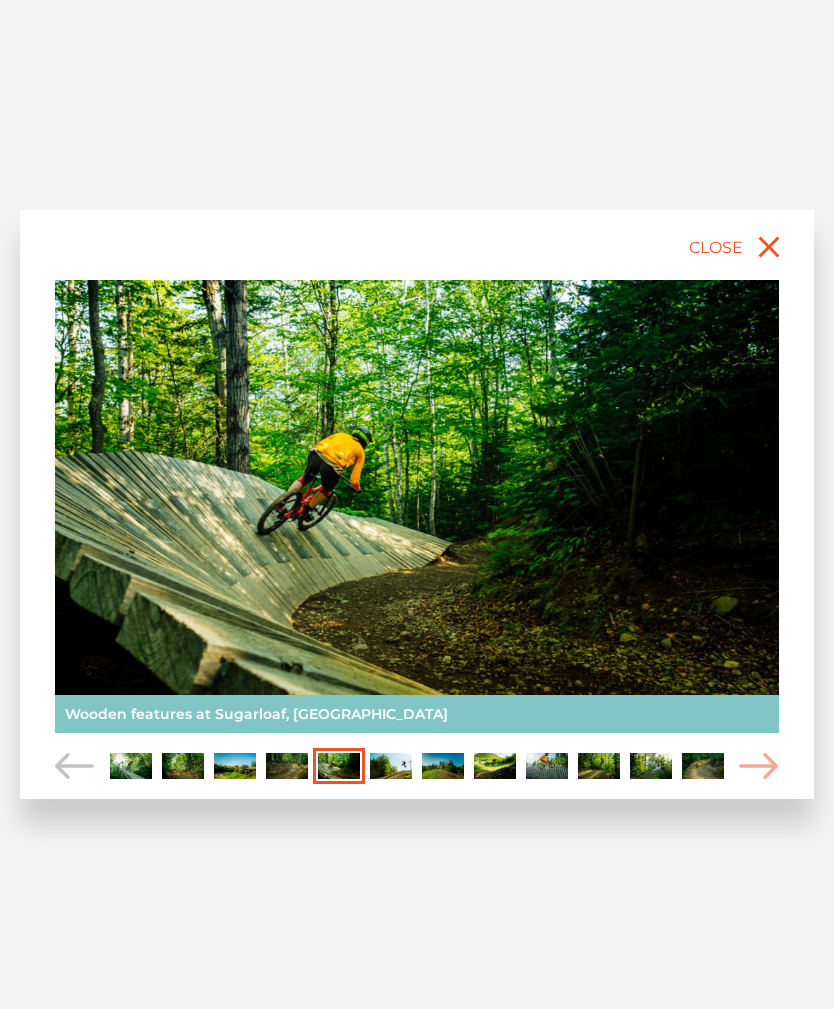 click 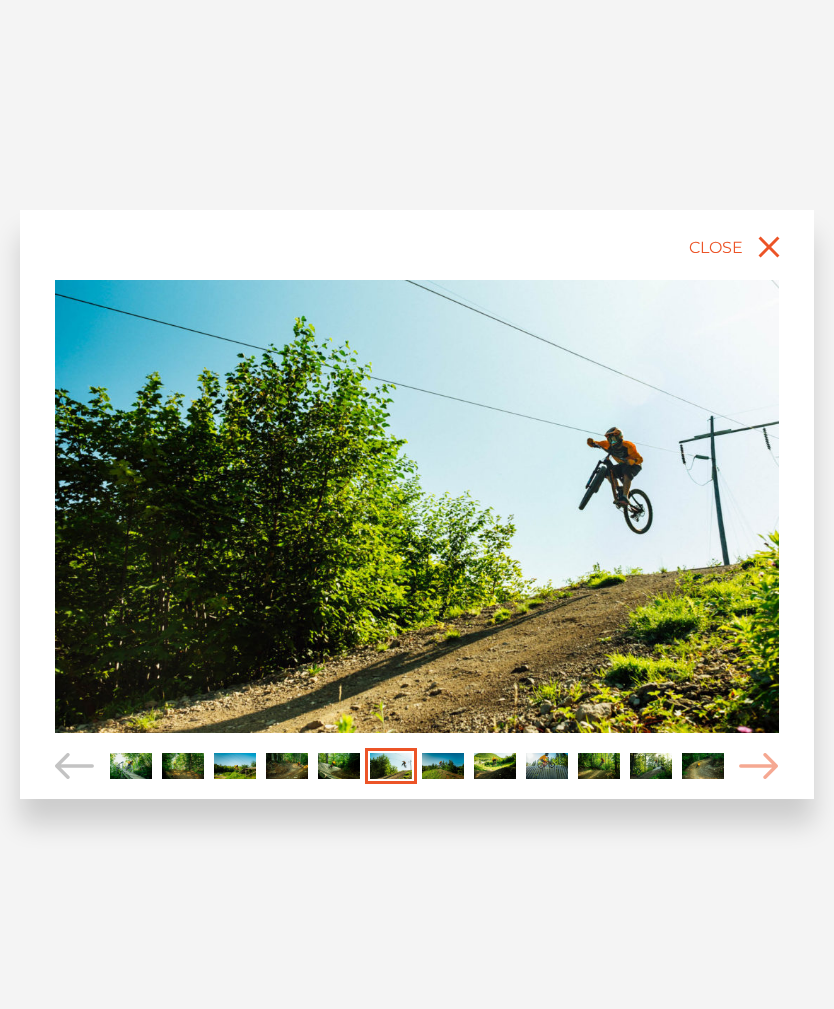 click 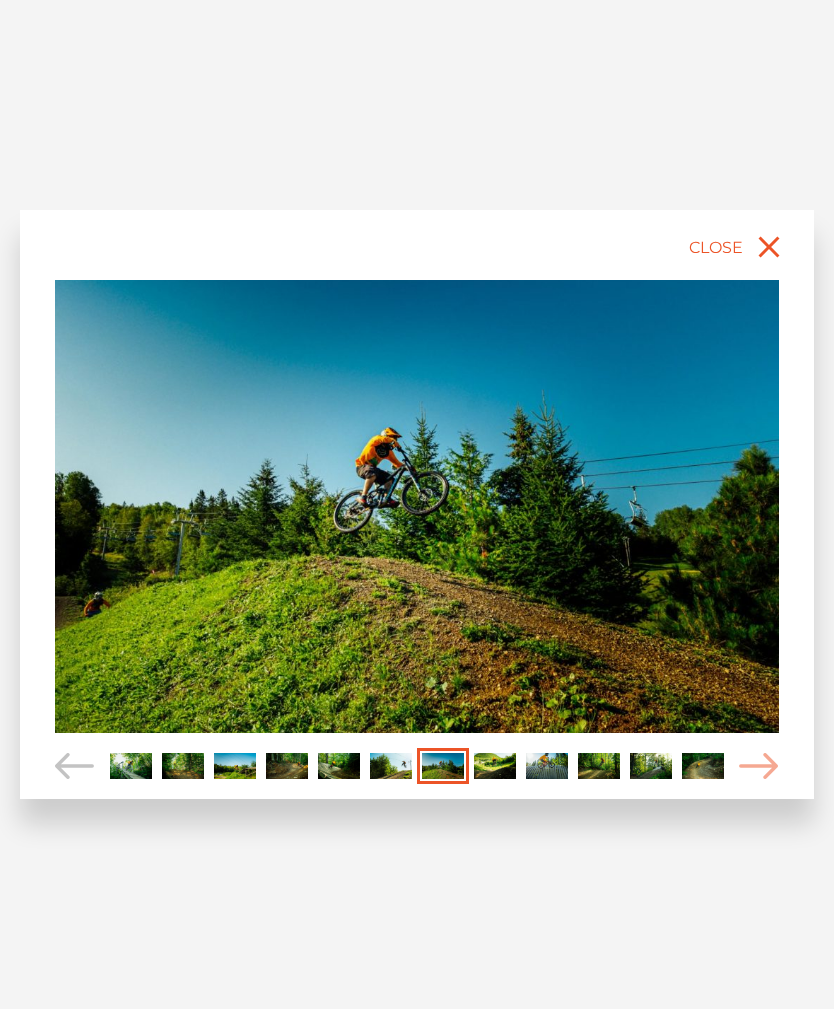 click 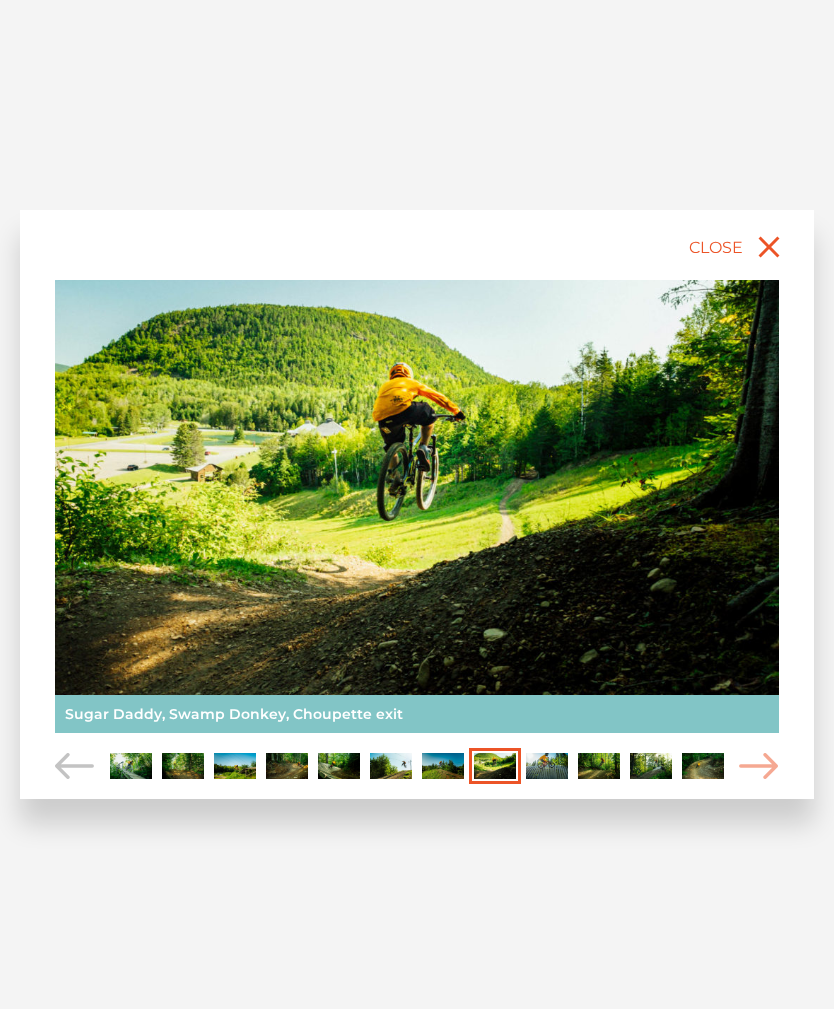 click 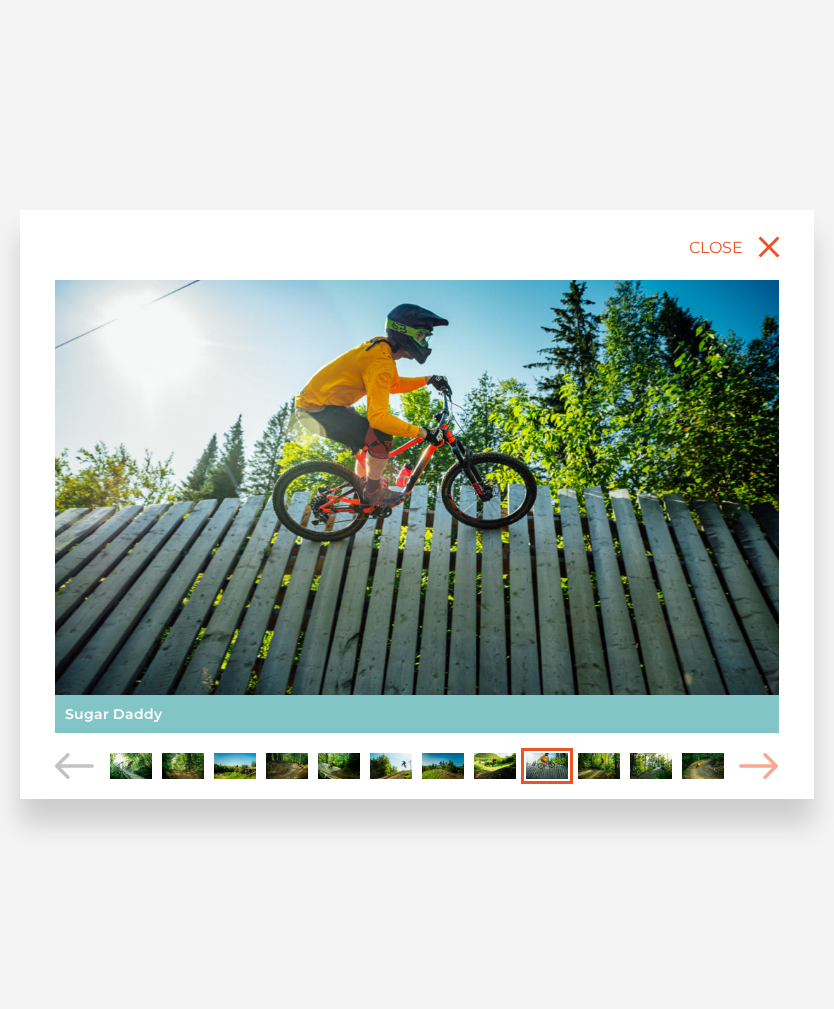 click 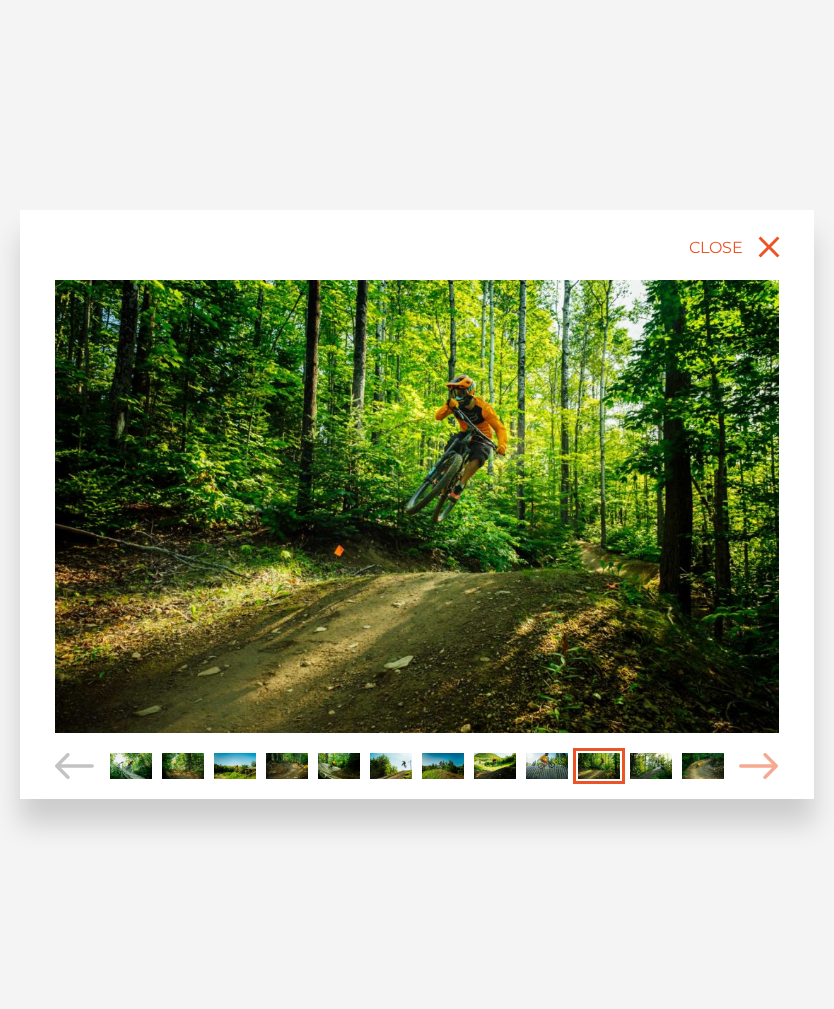 click 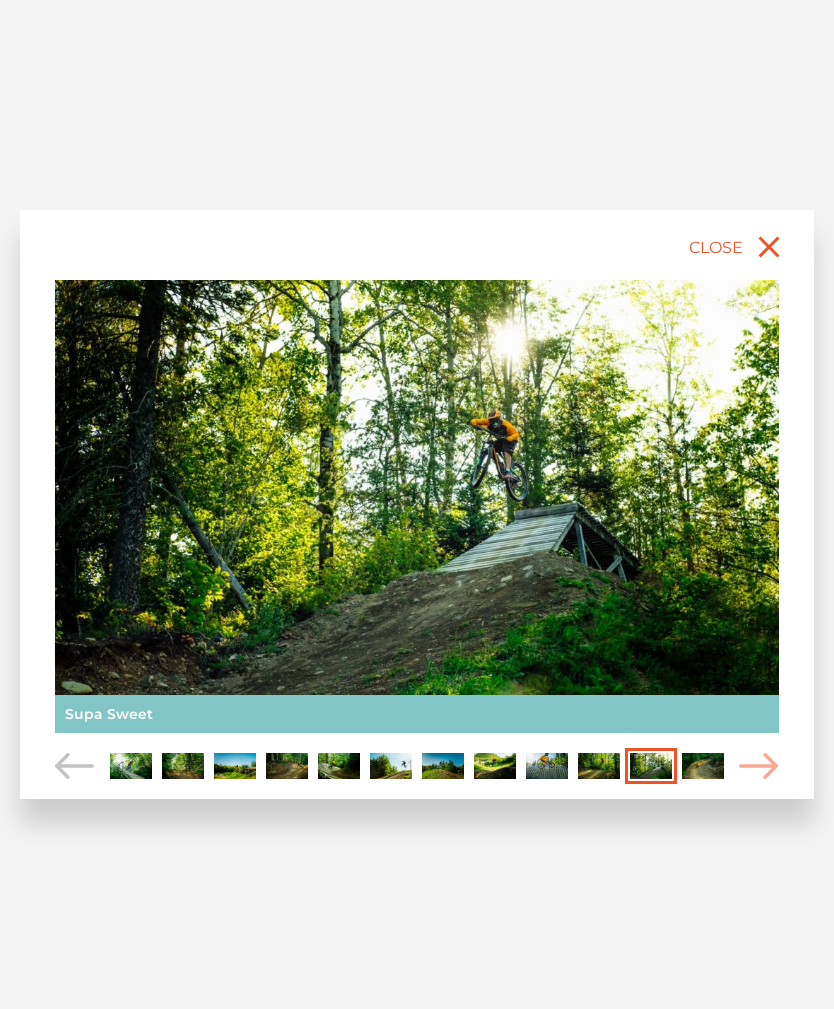 click 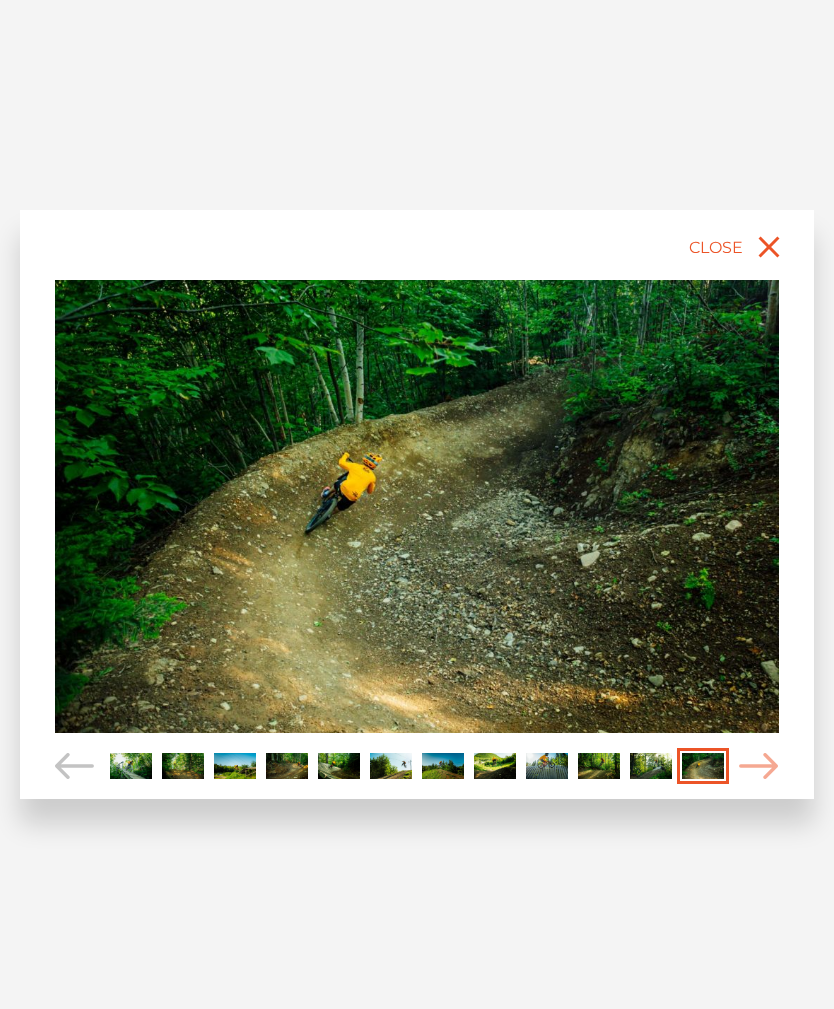 click 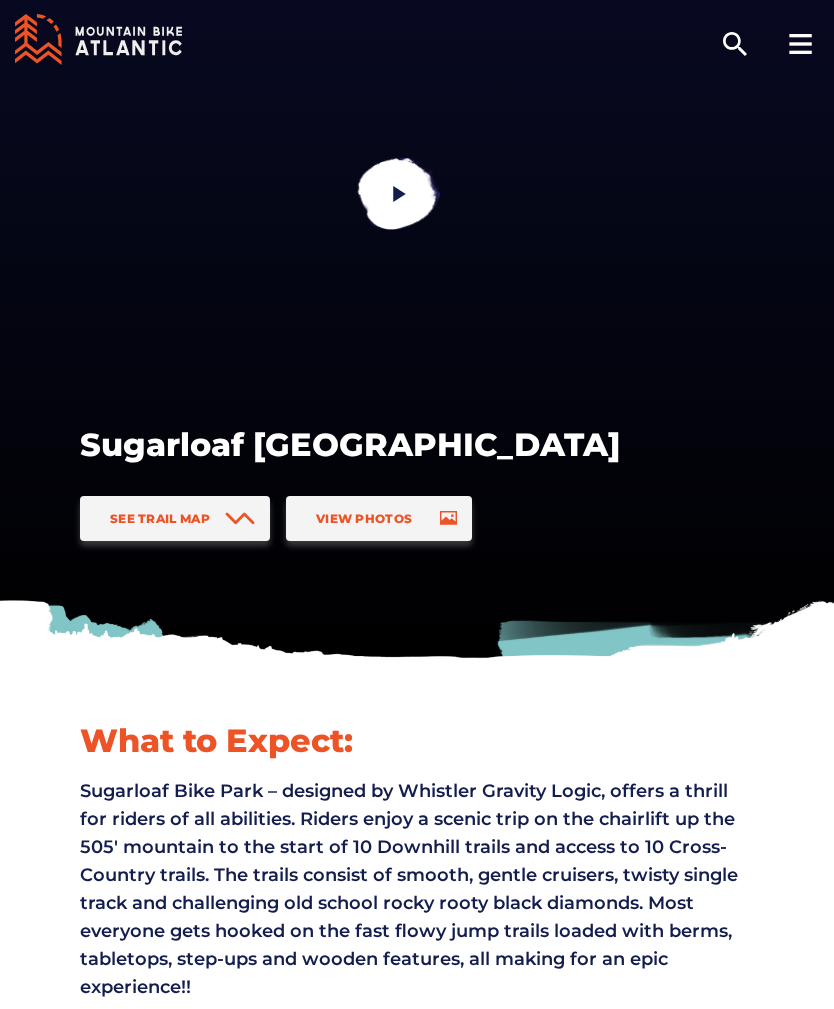 click on "See Trail Map" at bounding box center (175, 518) 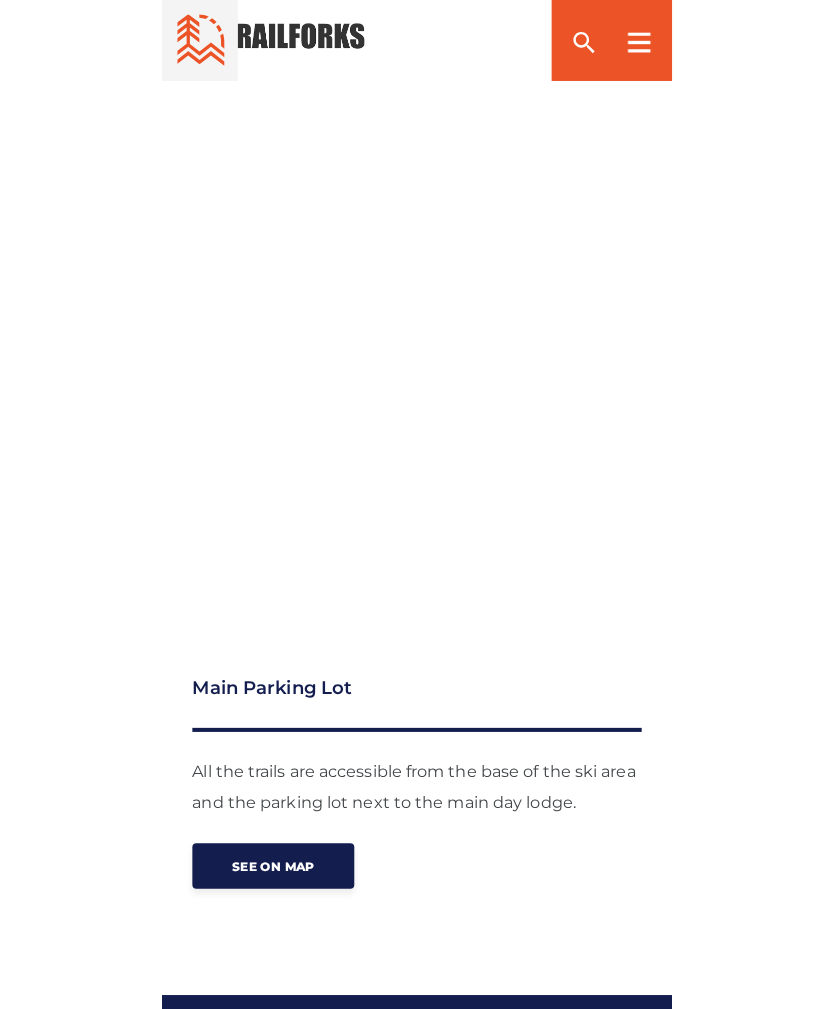 scroll, scrollTop: 2287, scrollLeft: 0, axis: vertical 